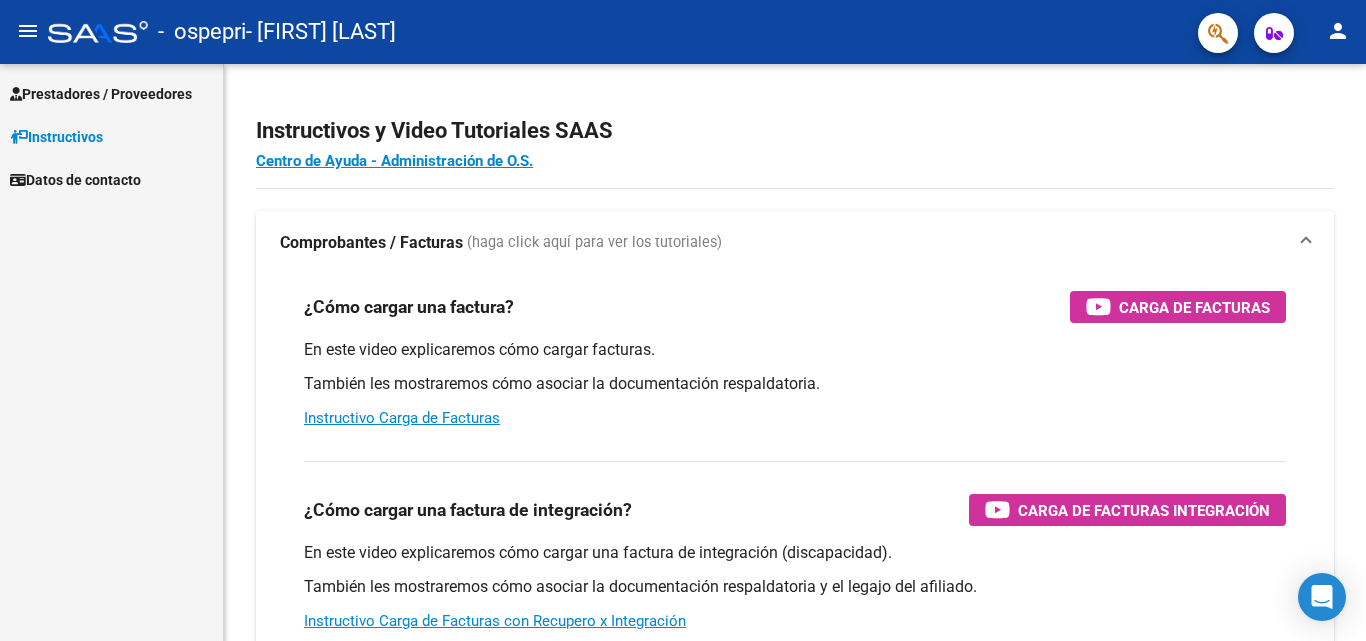 scroll, scrollTop: 0, scrollLeft: 0, axis: both 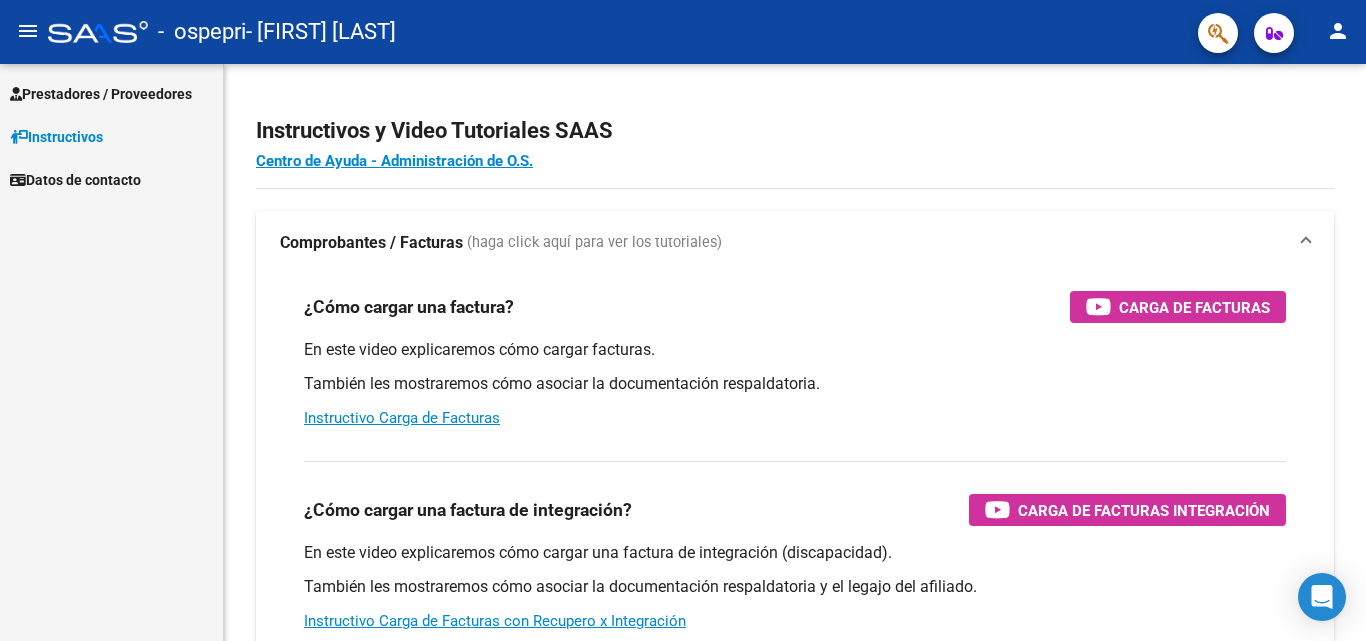 click on "Prestadores / Proveedores" at bounding box center [101, 94] 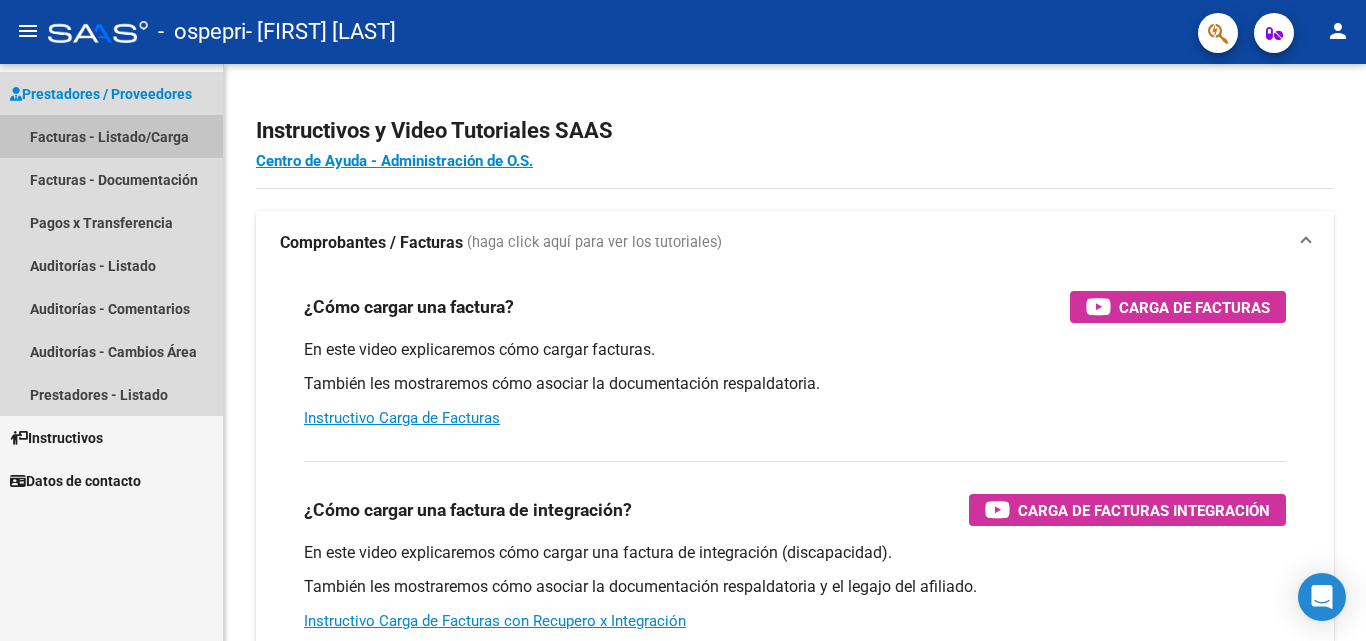 click on "Facturas - Listado/Carga" at bounding box center [111, 136] 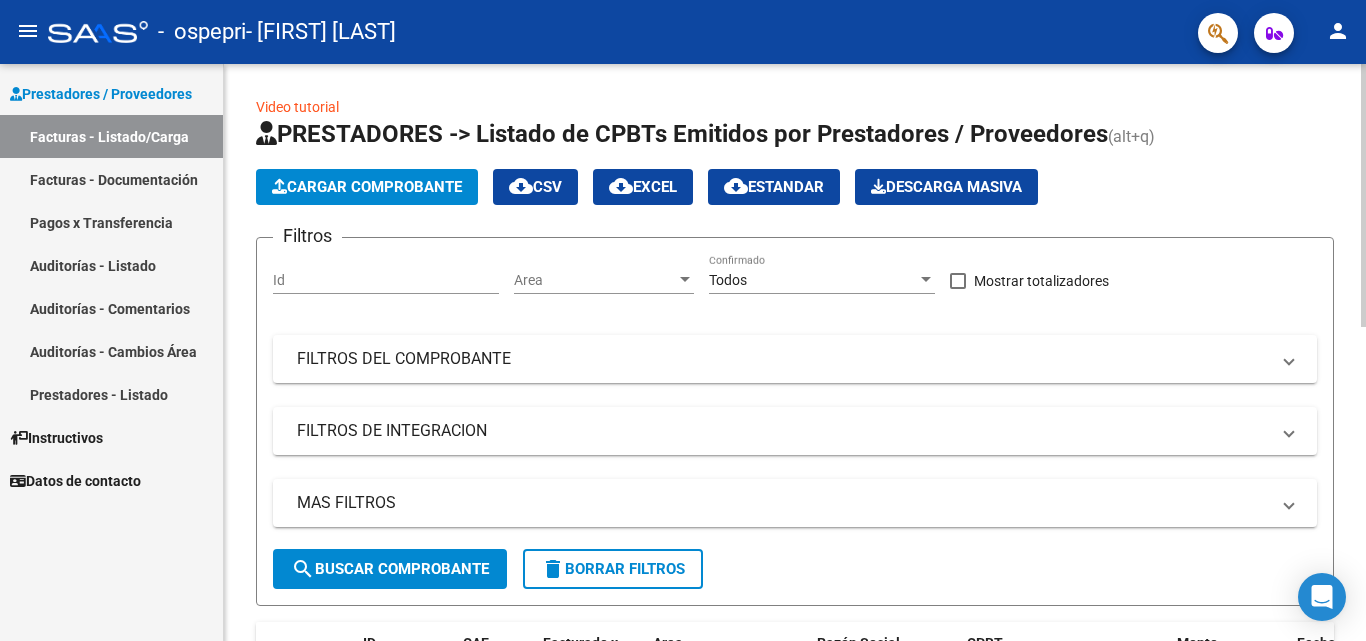 click on "Cargar Comprobante" 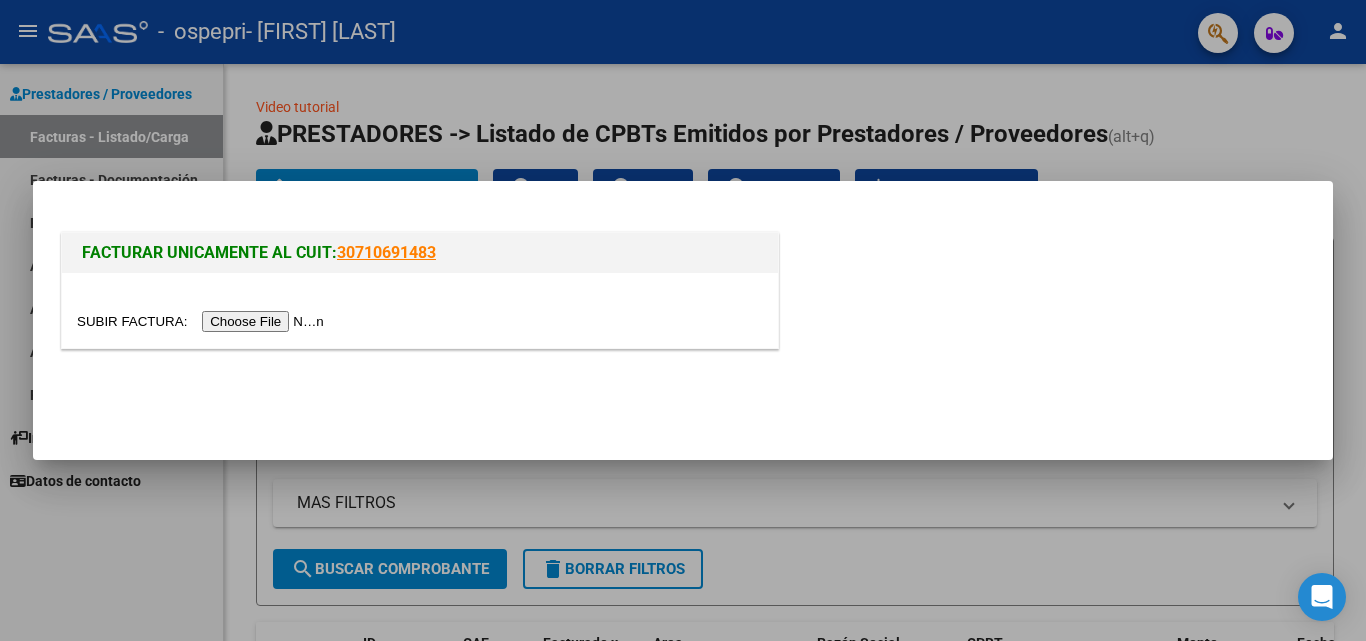click at bounding box center [203, 321] 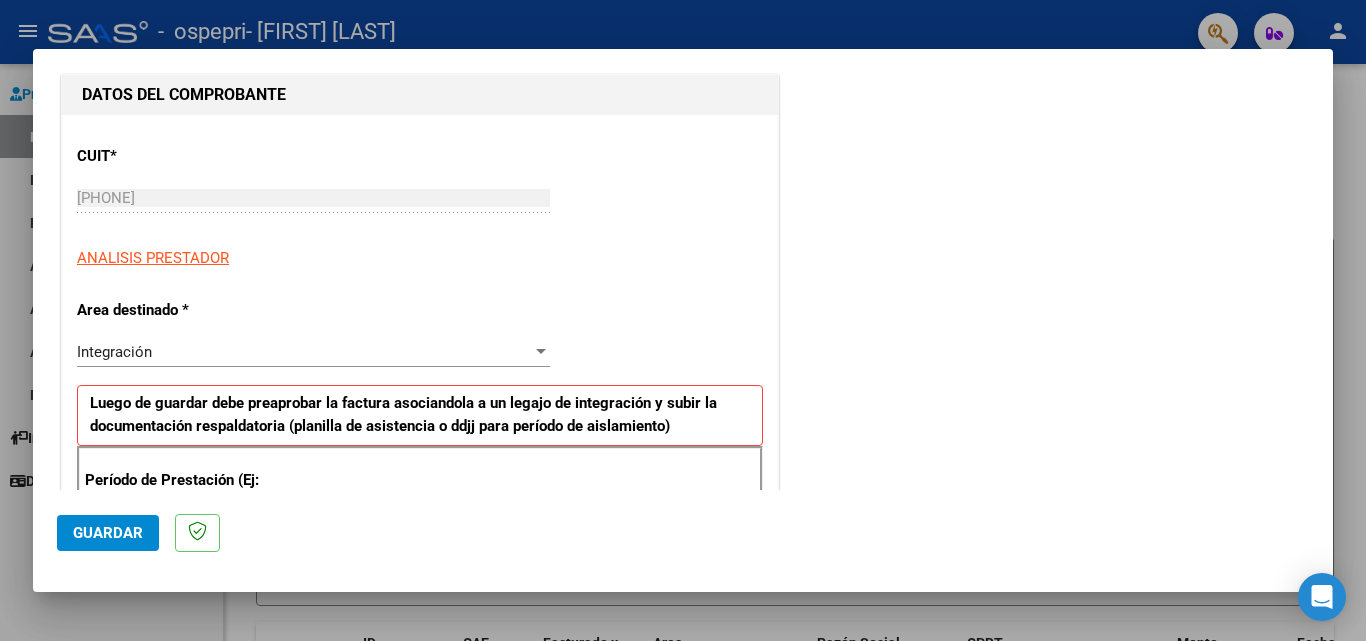scroll, scrollTop: 212, scrollLeft: 0, axis: vertical 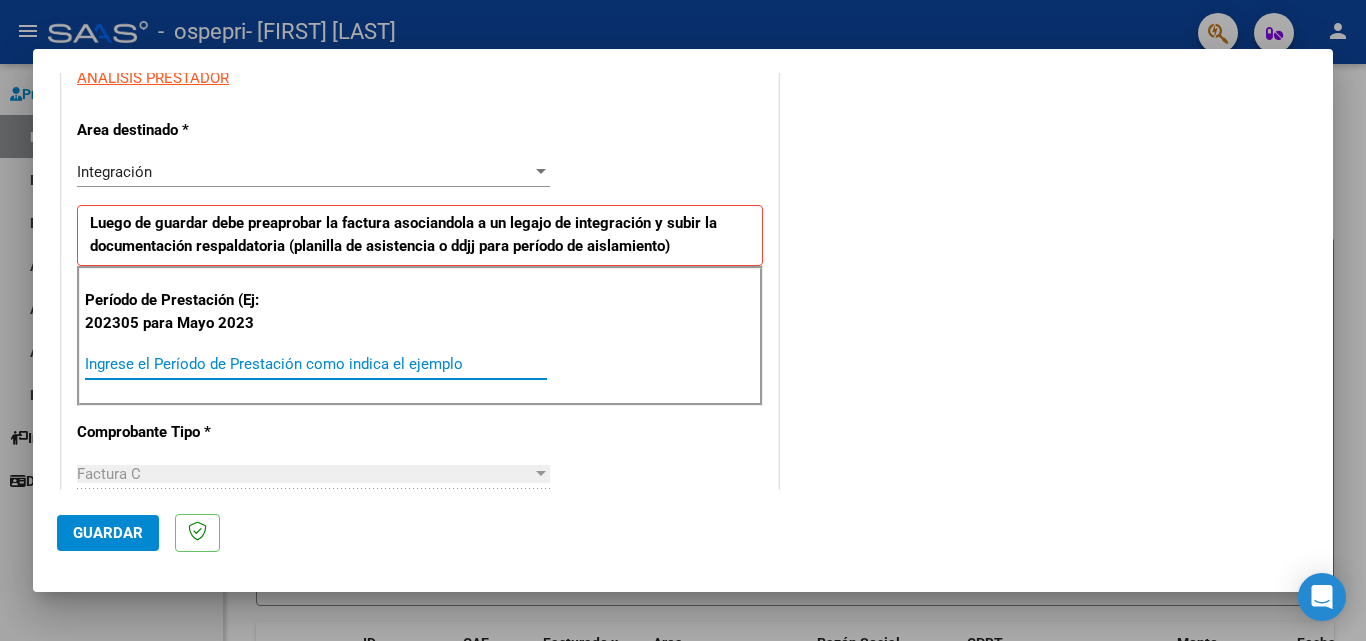 click on "Ingrese el Período de Prestación como indica el ejemplo" at bounding box center (316, 364) 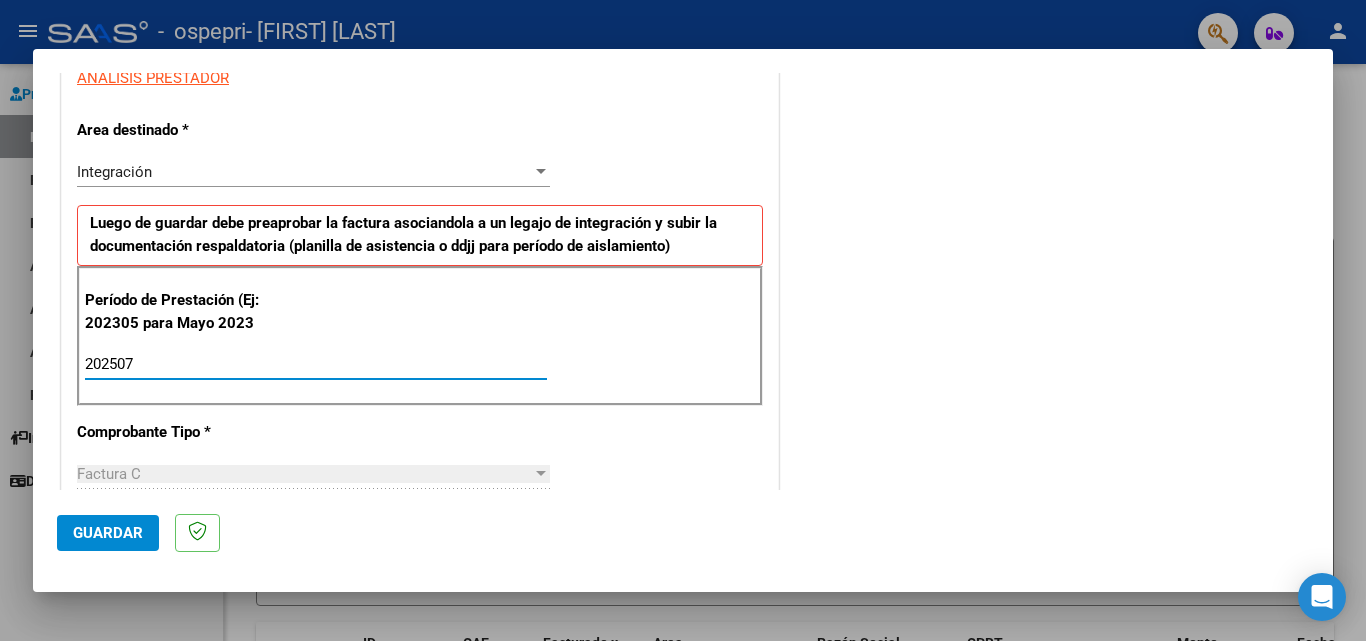 type on "202507" 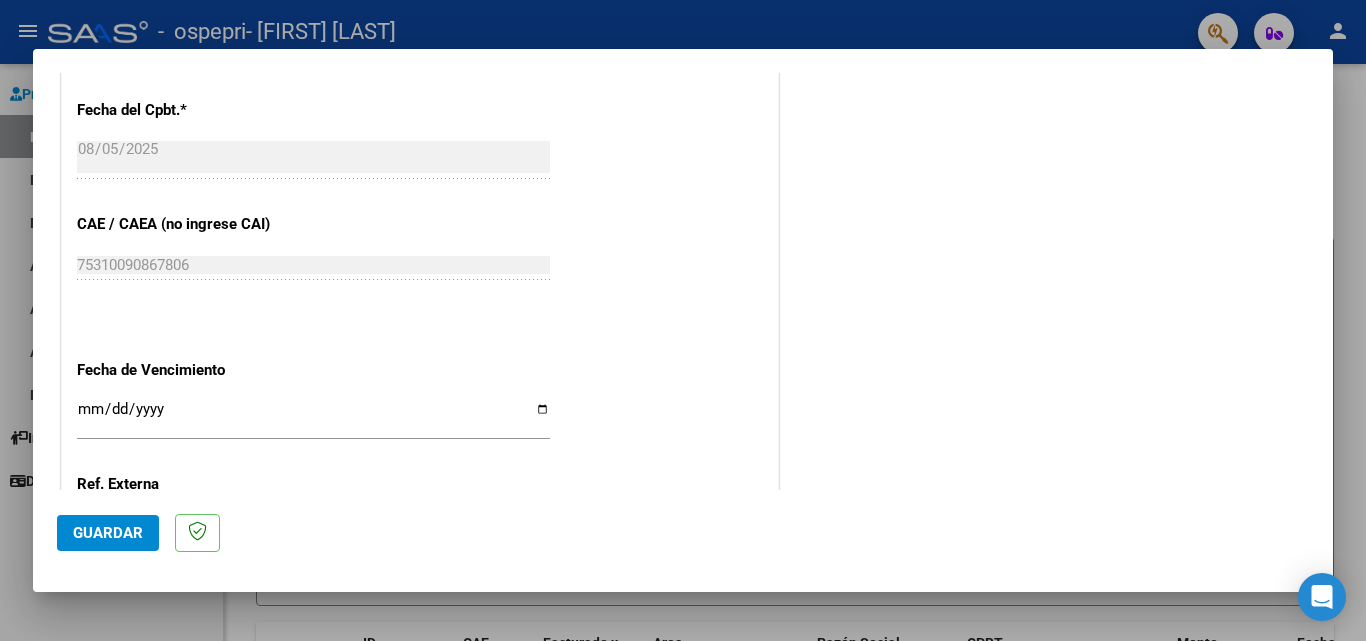 scroll, scrollTop: 1124, scrollLeft: 0, axis: vertical 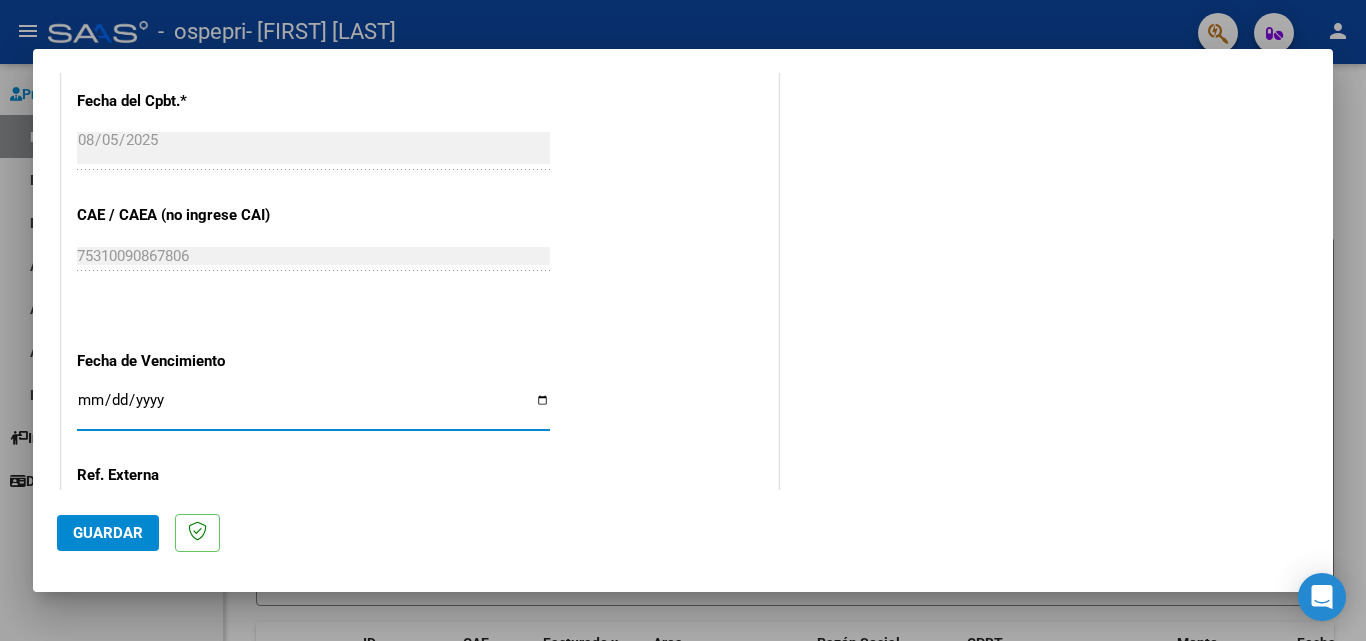 click on "Ingresar la fecha" at bounding box center [313, 408] 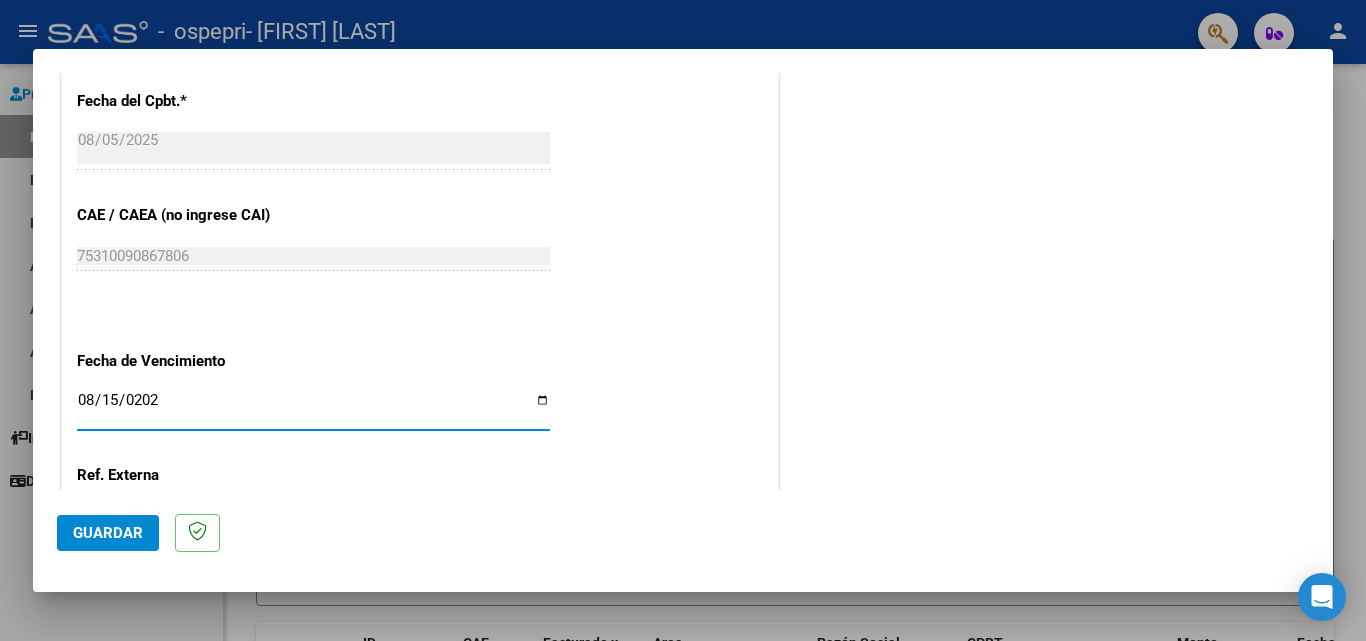 type on "2025-08-15" 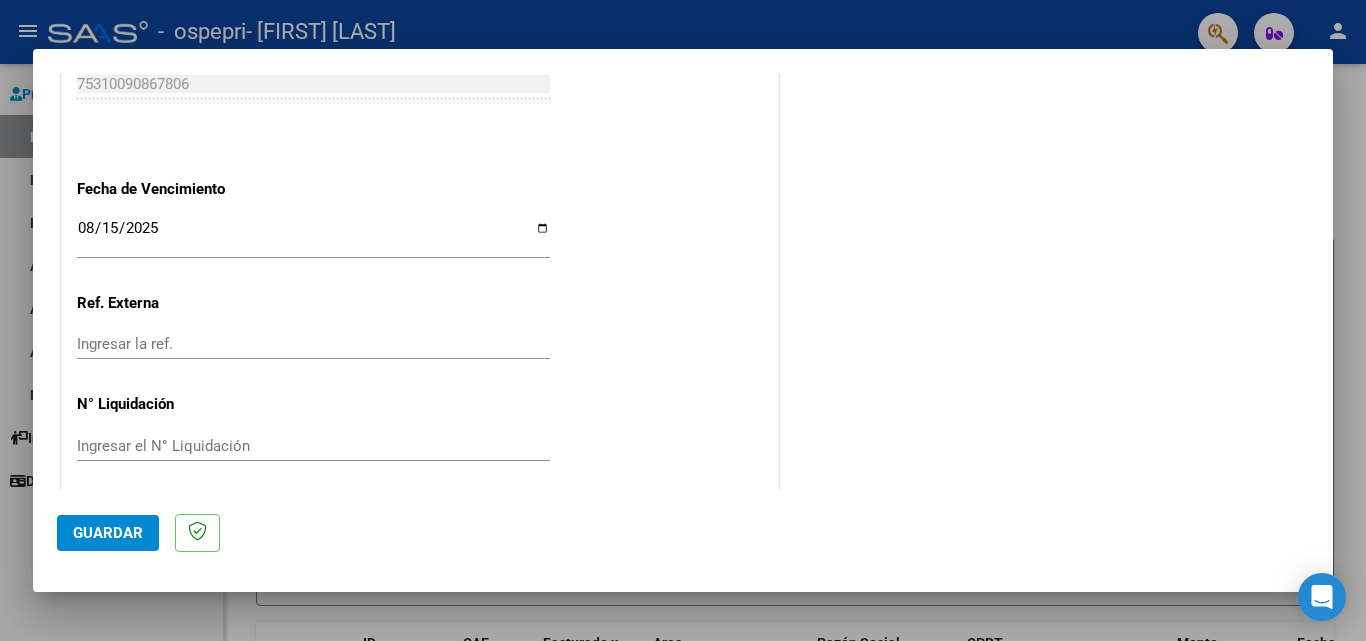 scroll, scrollTop: 1305, scrollLeft: 0, axis: vertical 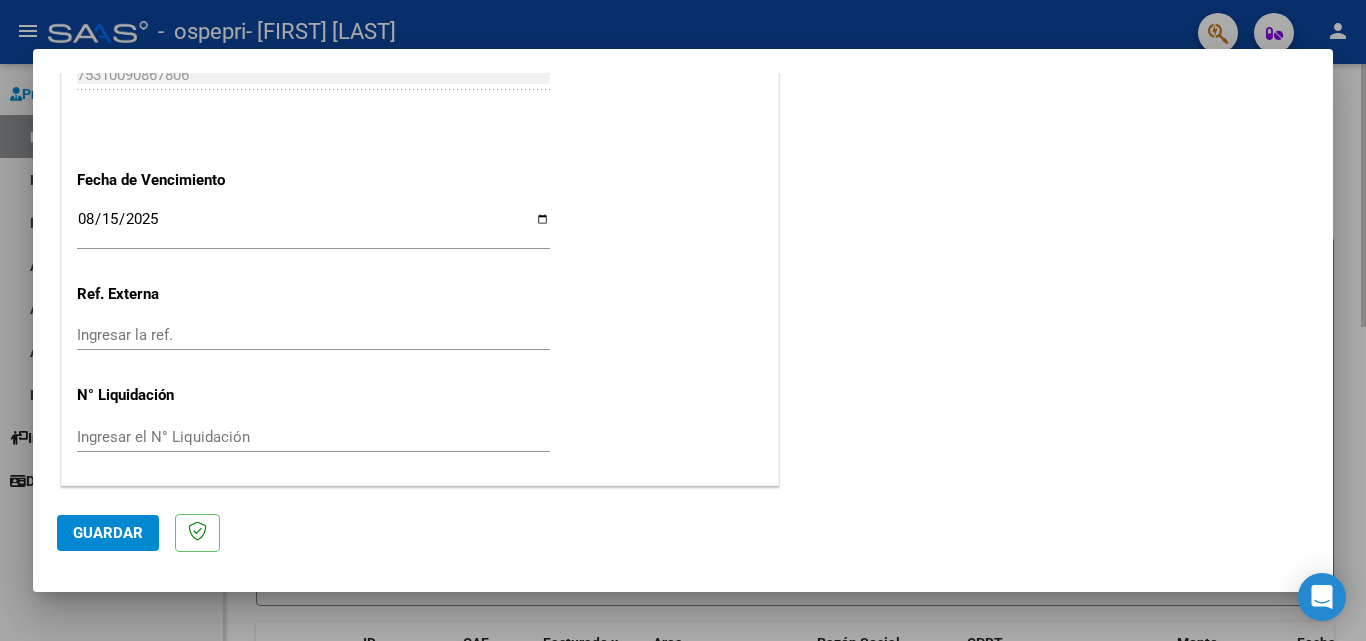 drag, startPoint x: 1321, startPoint y: 363, endPoint x: 1334, endPoint y: 411, distance: 49.729267 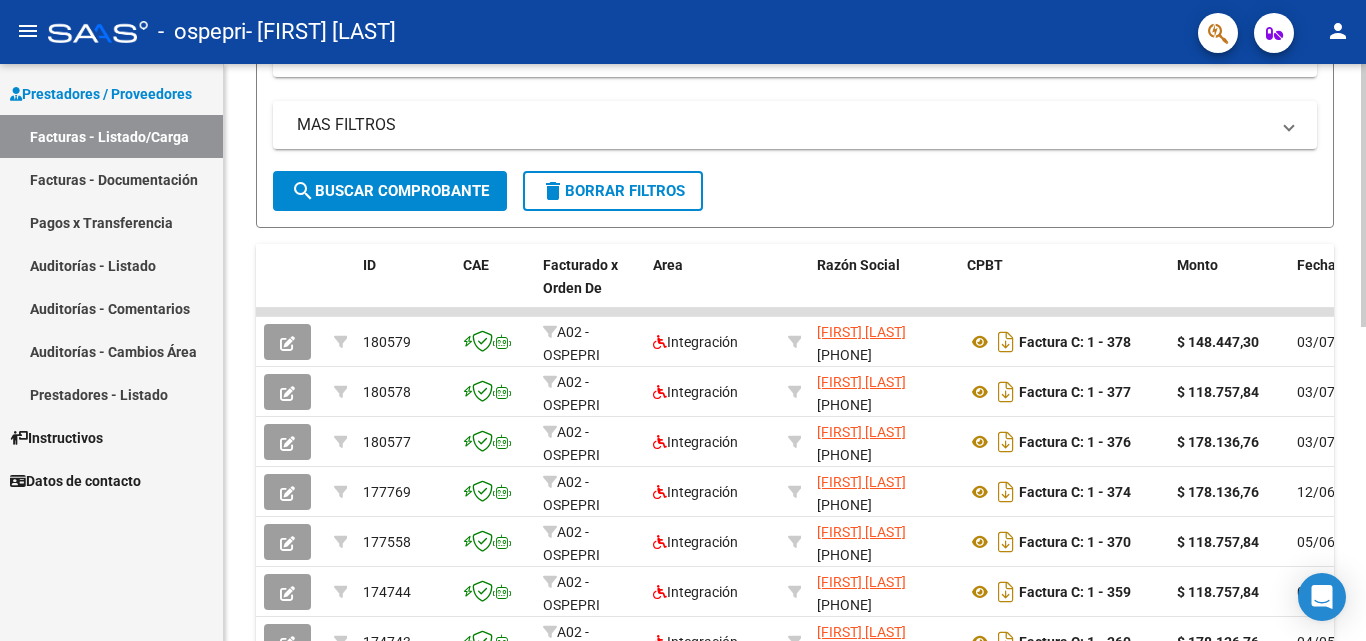 scroll, scrollTop: 0, scrollLeft: 0, axis: both 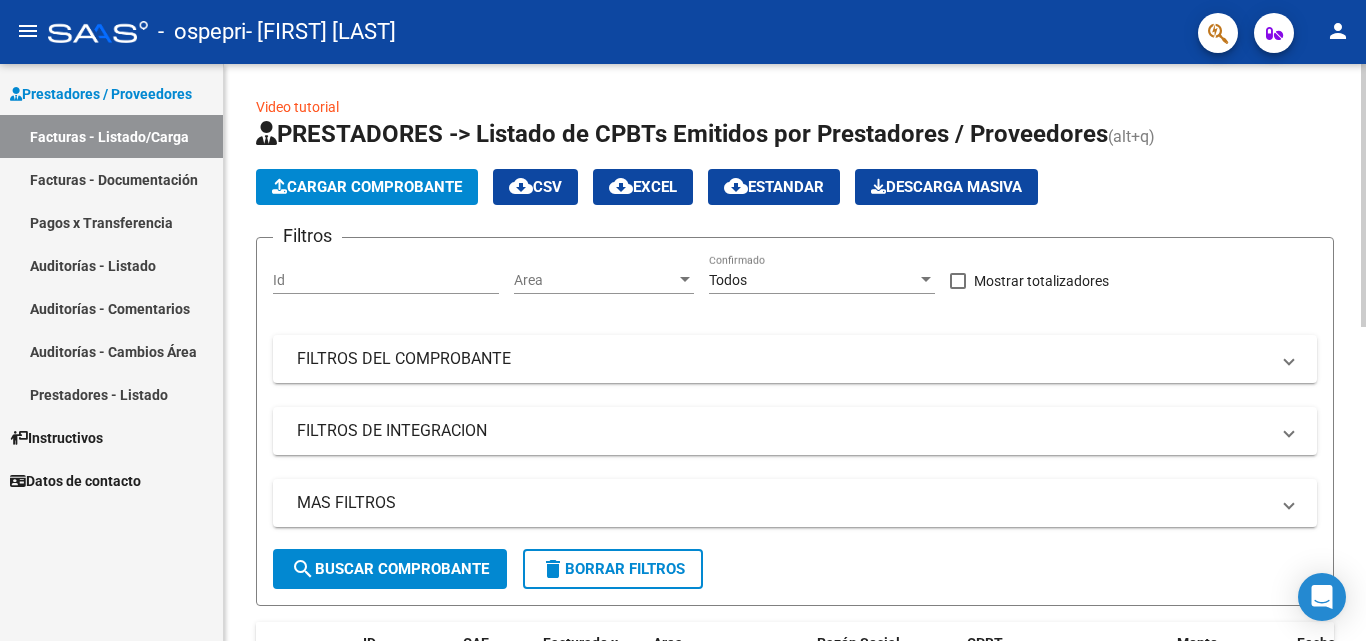 click on "Video tutorial   PRESTADORES -> Listado de CPBTs Emitidos por Prestadores / Proveedores (alt+q)   Cargar Comprobante
cloud_download  CSV  cloud_download  EXCEL  cloud_download  Estandar   Descarga Masiva
Filtros Id Area Area Todos Confirmado   Mostrar totalizadores   FILTROS DEL COMPROBANTE  Comprobante Tipo Comprobante Tipo Start date – End date Fec. Comprobante Desde / Hasta Días Emisión Desde(cant. días) Días Emisión Hasta(cant. días) CUIT / Razón Social Pto. Venta Nro. Comprobante Código SSS CAE Válido CAE Válido Todos Cargado Módulo Hosp. Todos Tiene facturacion Apócrifa Hospital Refes  FILTROS DE INTEGRACION  Período De Prestación Campos del Archivo de Rendición Devuelto x SSS (dr_envio) Todos Rendido x SSS (dr_envio) Tipo de Registro Tipo de Registro Período Presentación Período Presentación Campos del Legajo Asociado (preaprobación) Afiliado Legajo (cuil/nombre) Todos Solo facturas preaprobadas  MAS FILTROS  Todos Con Doc. Respaldatoria Todos Con Trazabilidad Todos – –" 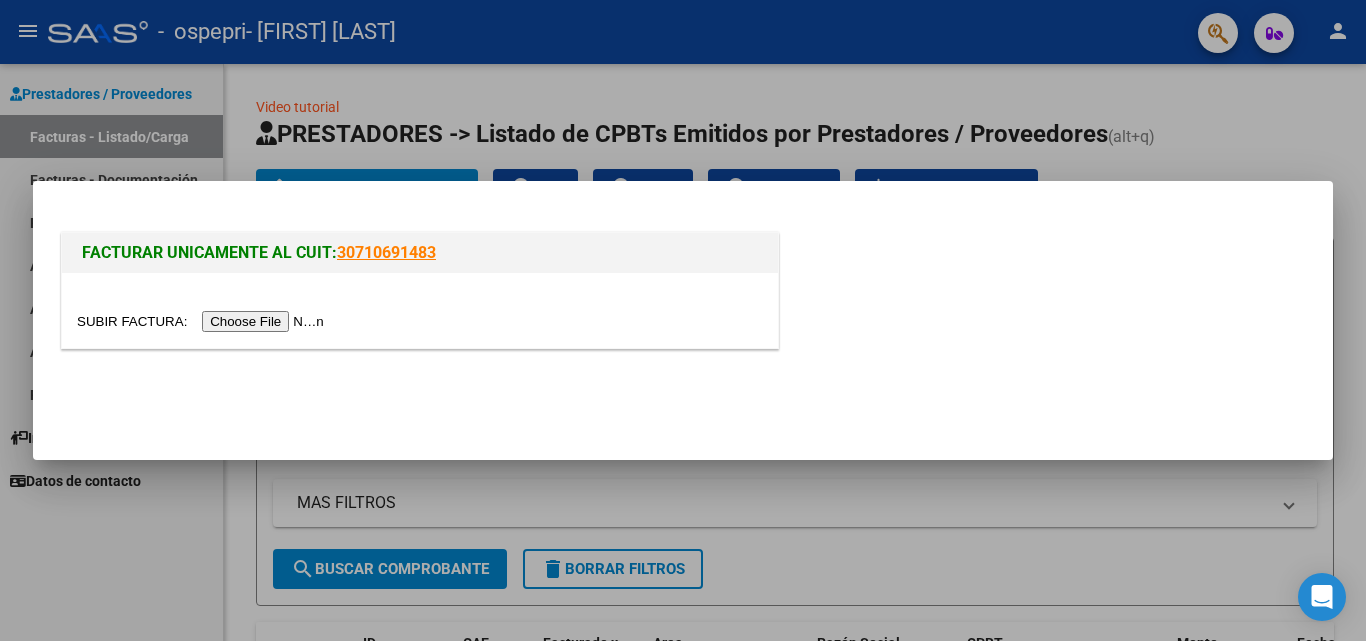 click at bounding box center (683, 320) 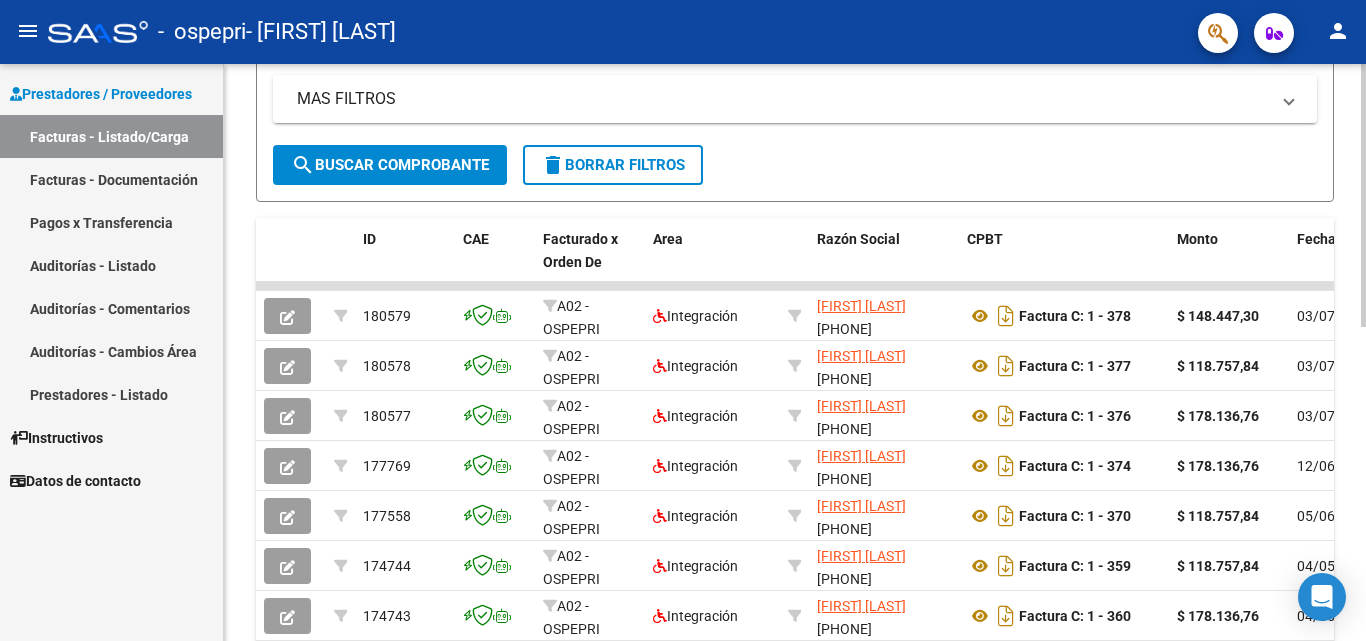 scroll, scrollTop: 0, scrollLeft: 0, axis: both 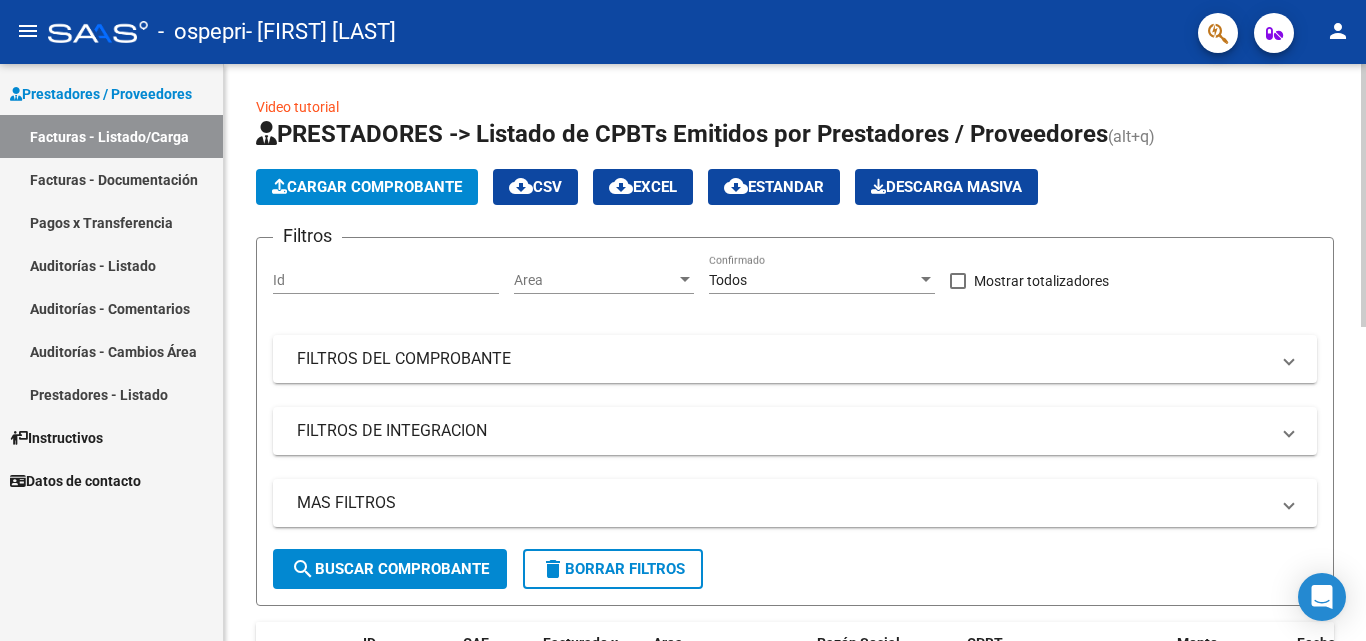 click 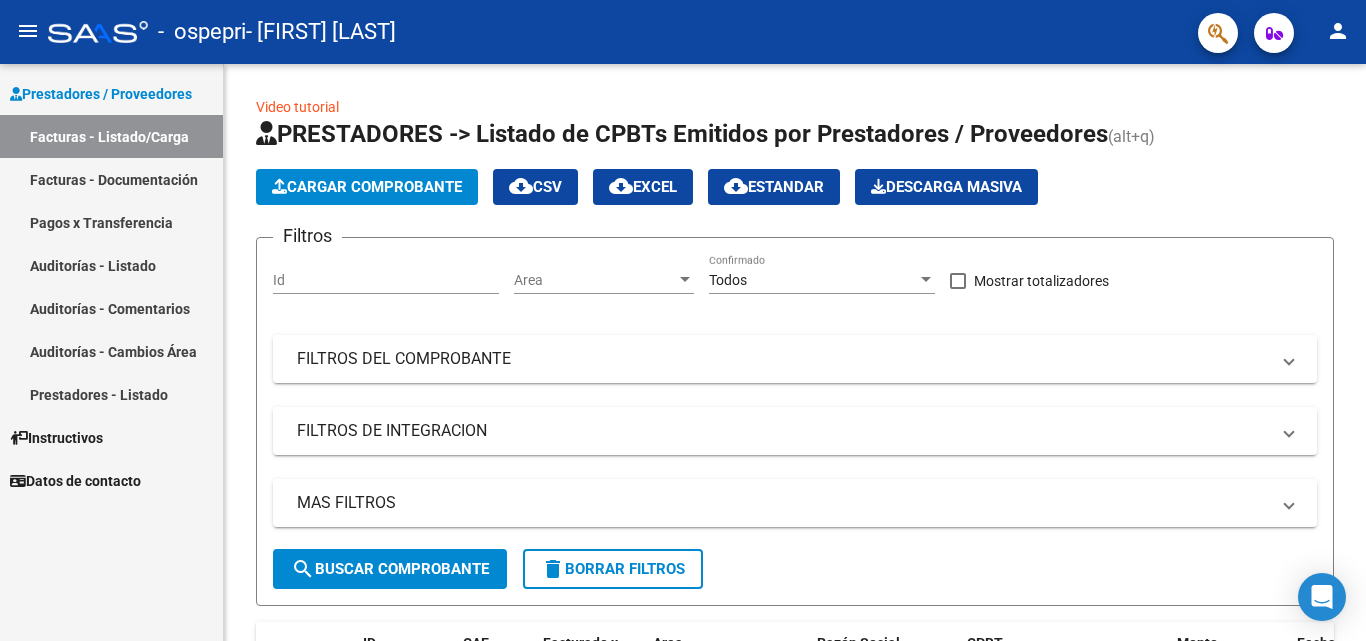 click on "Facturas - Listado/Carga" at bounding box center (111, 136) 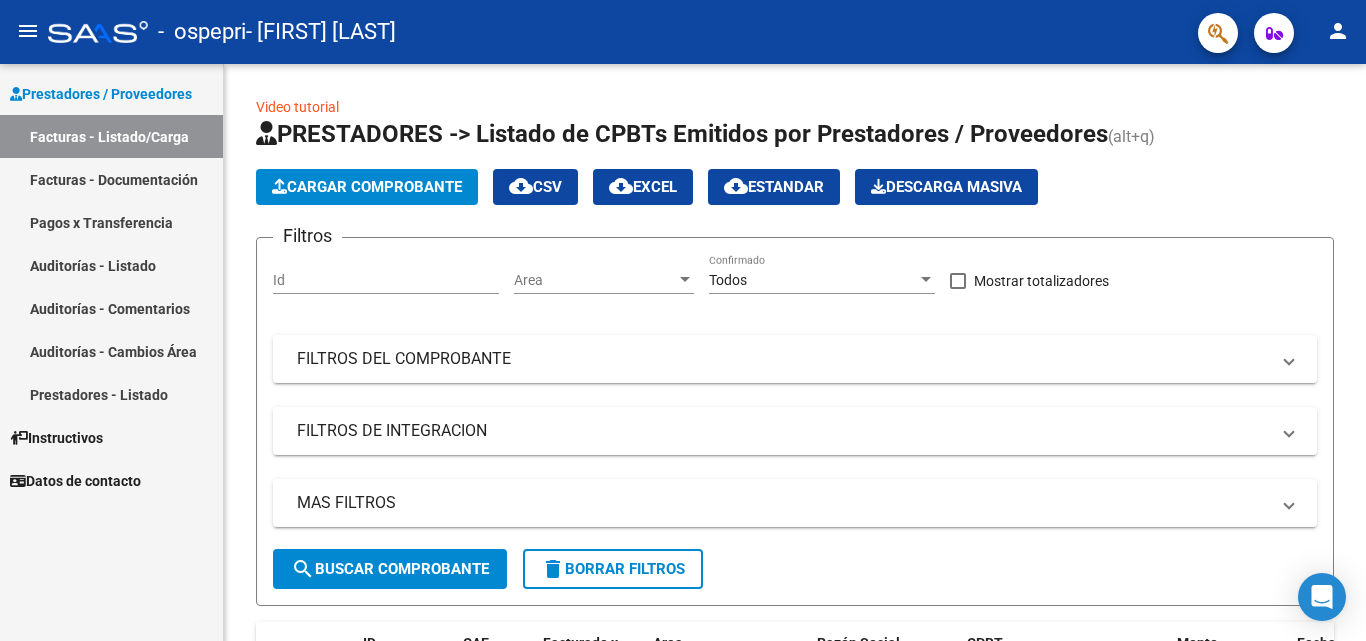 click on "Facturas - Listado/Carga" at bounding box center [111, 136] 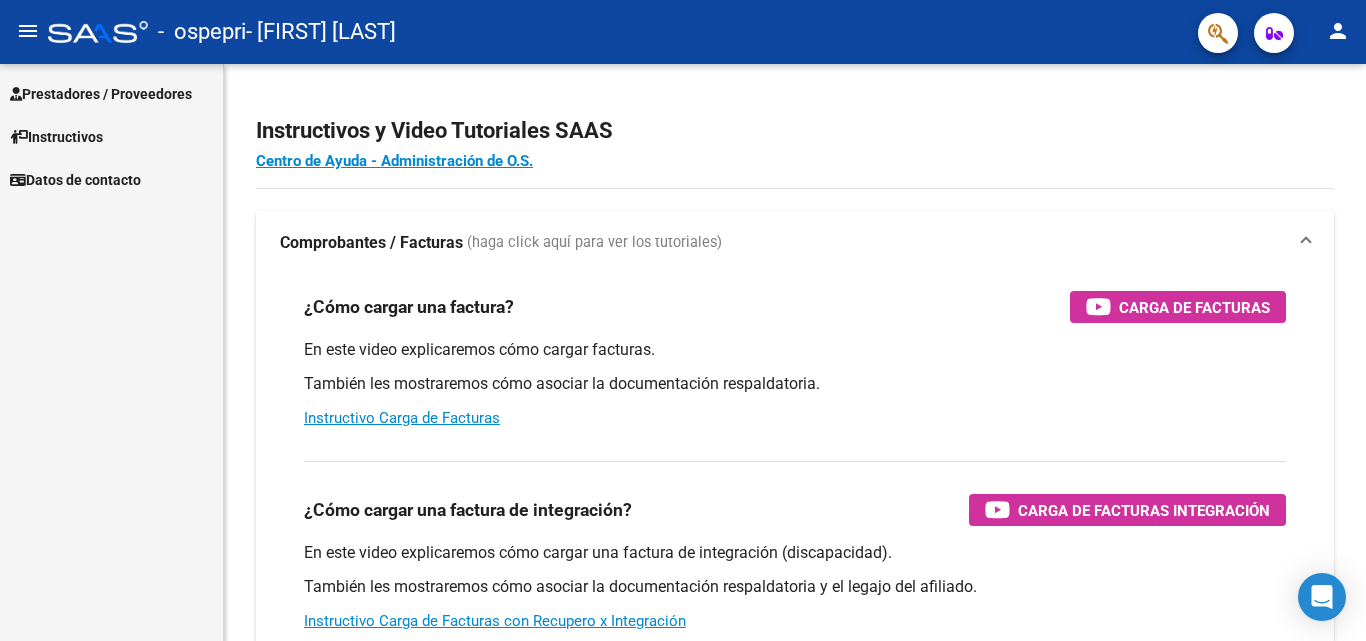 click on "Prestadores / Proveedores" at bounding box center (101, 94) 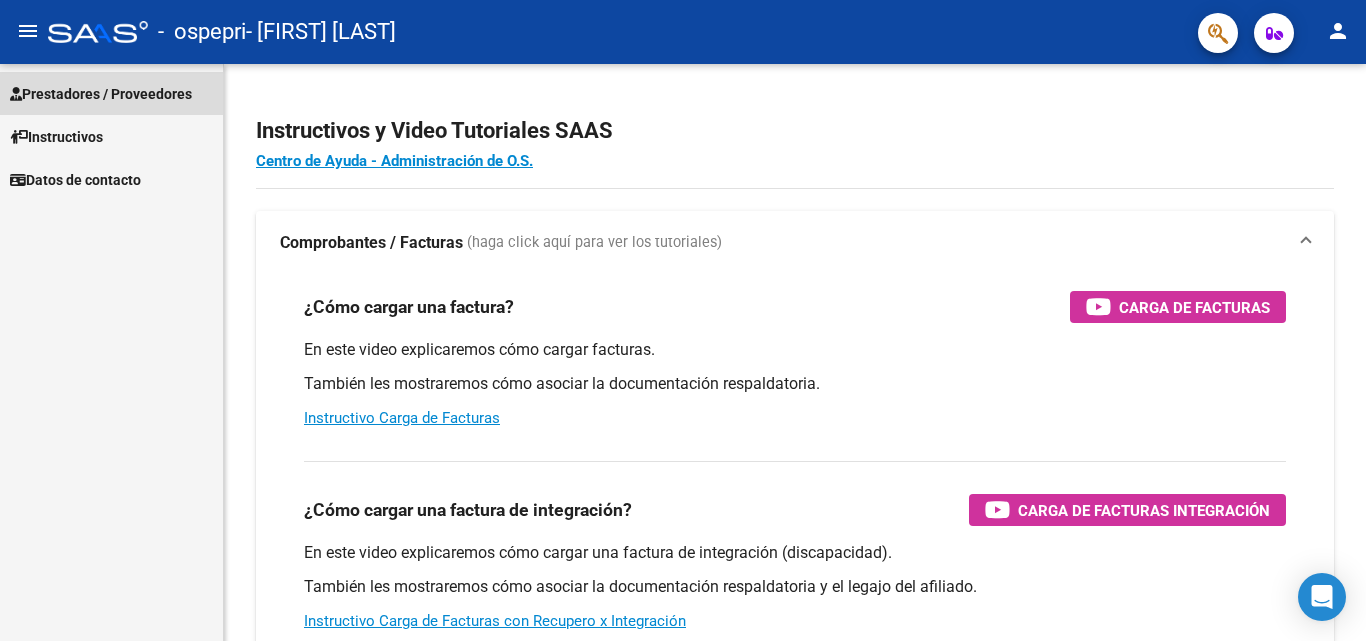click on "Prestadores / Proveedores" at bounding box center (111, 93) 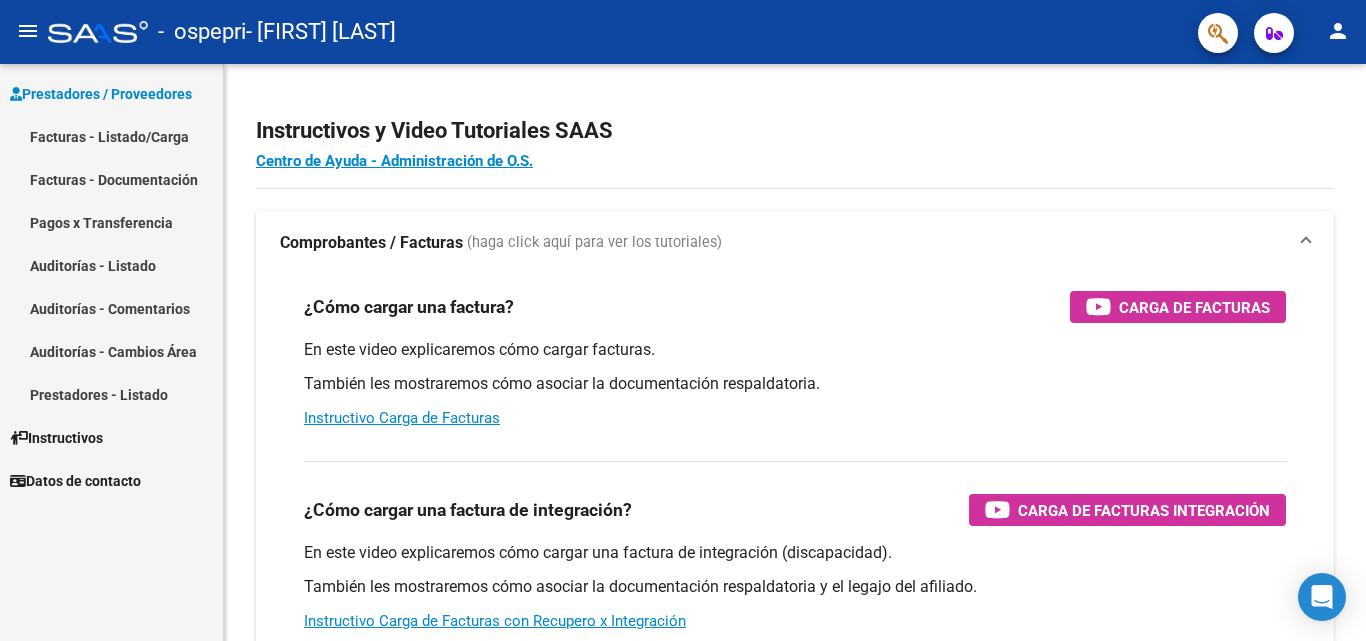 click on "Facturas - Listado/Carga" at bounding box center (111, 136) 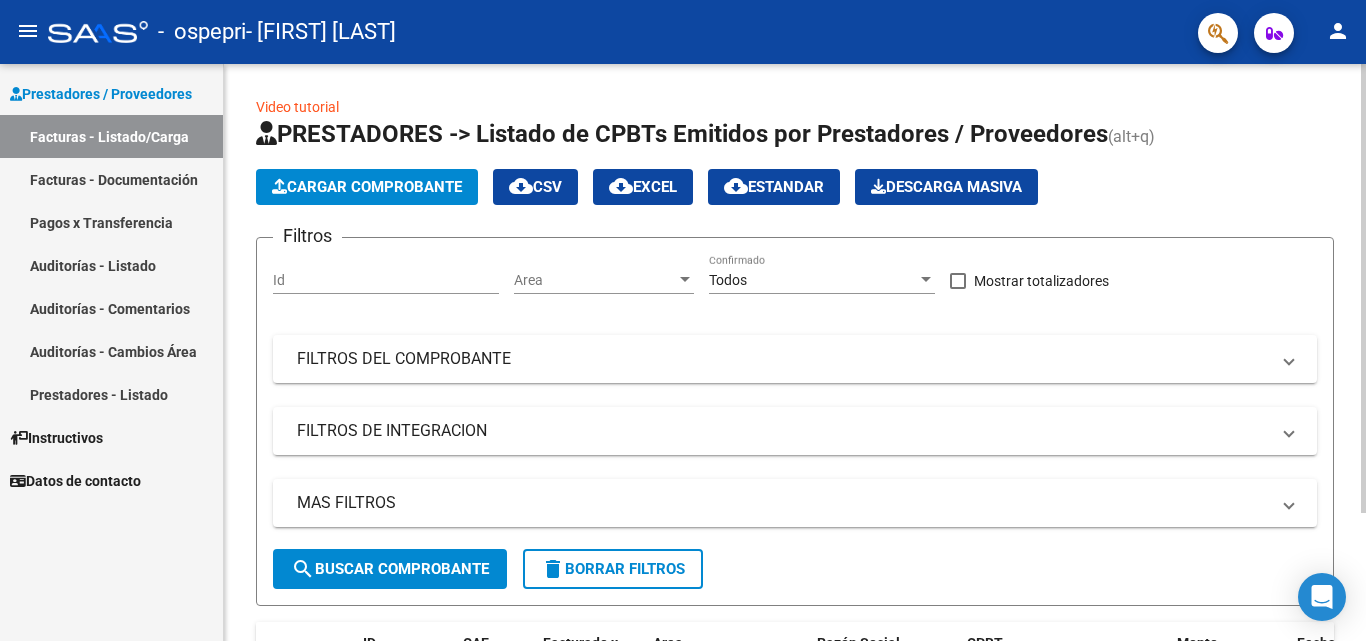 click on "Cargar Comprobante" 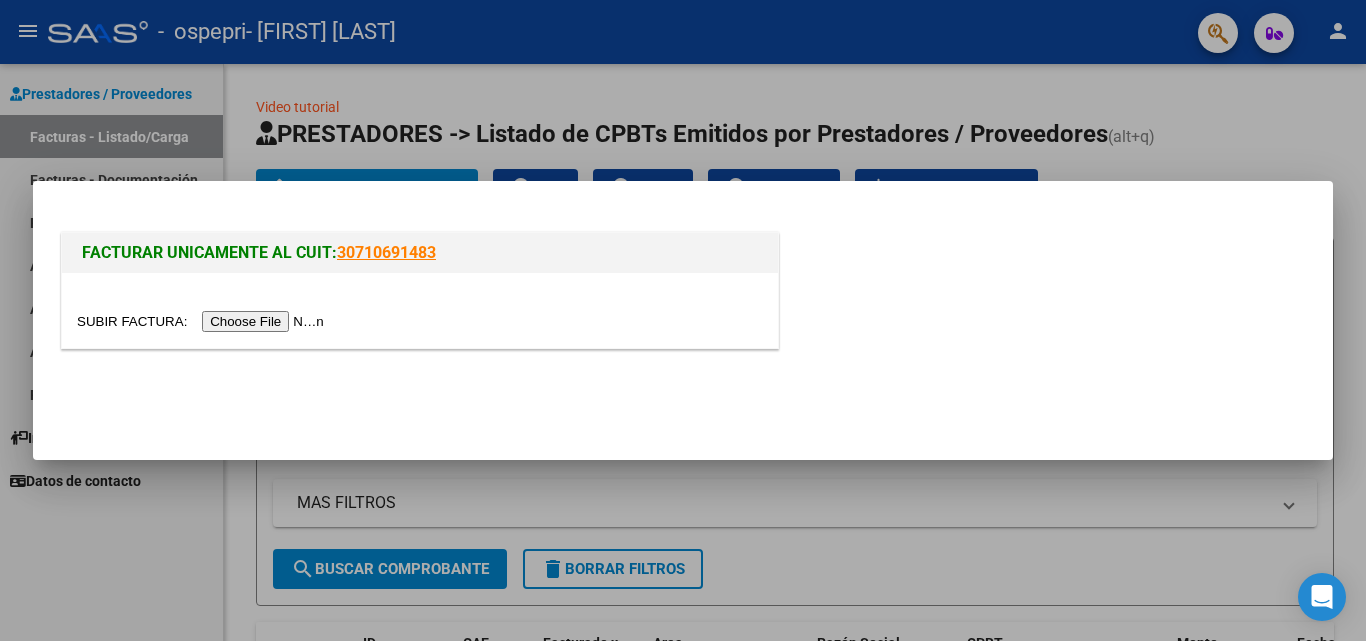 click at bounding box center (203, 321) 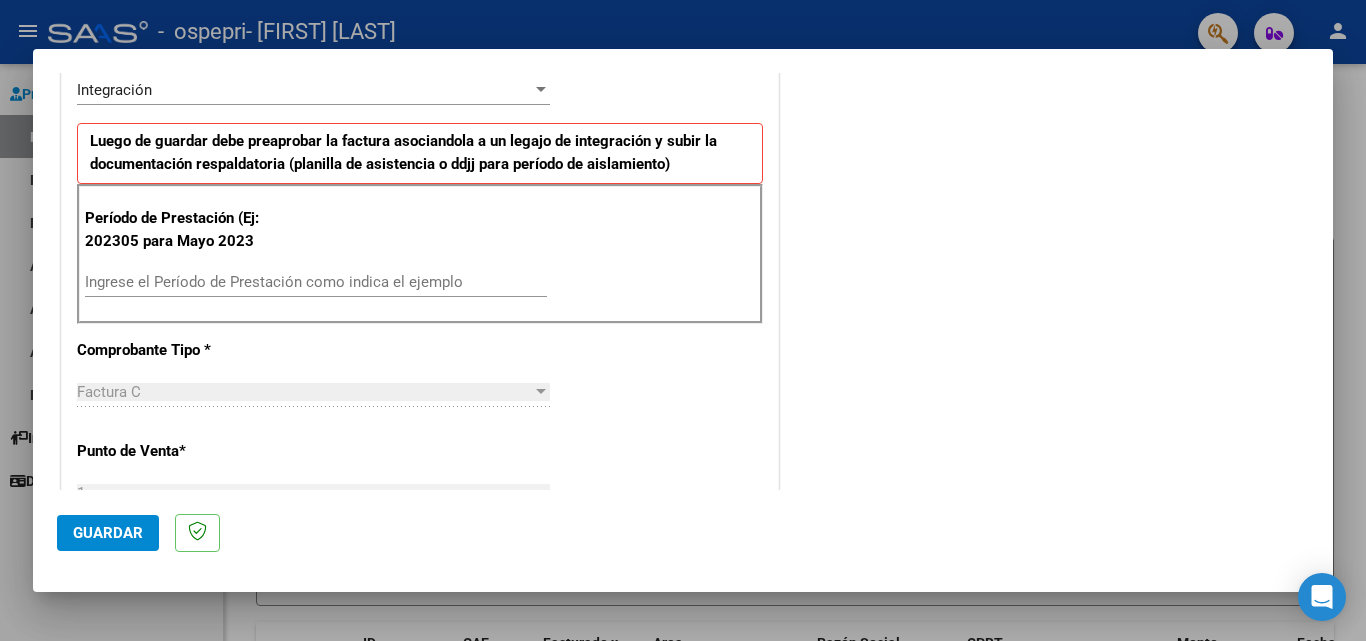 scroll, scrollTop: 479, scrollLeft: 0, axis: vertical 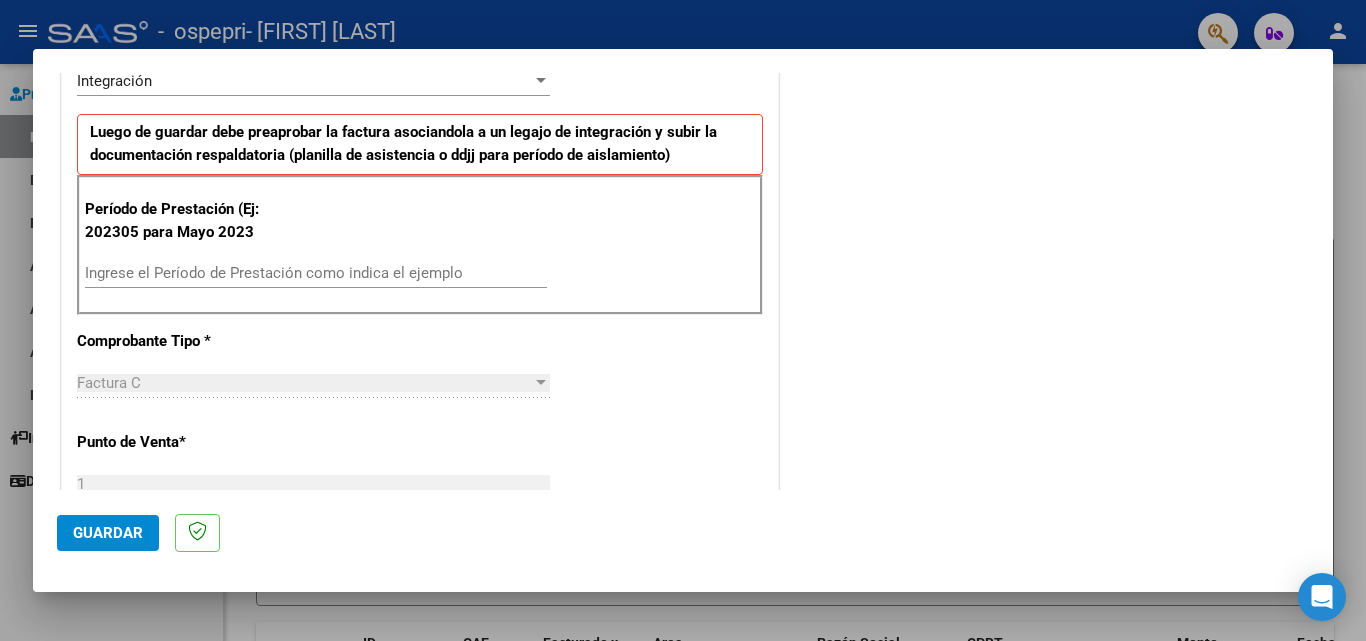 click on "Ingrese el Período de Prestación como indica el ejemplo" at bounding box center [316, 273] 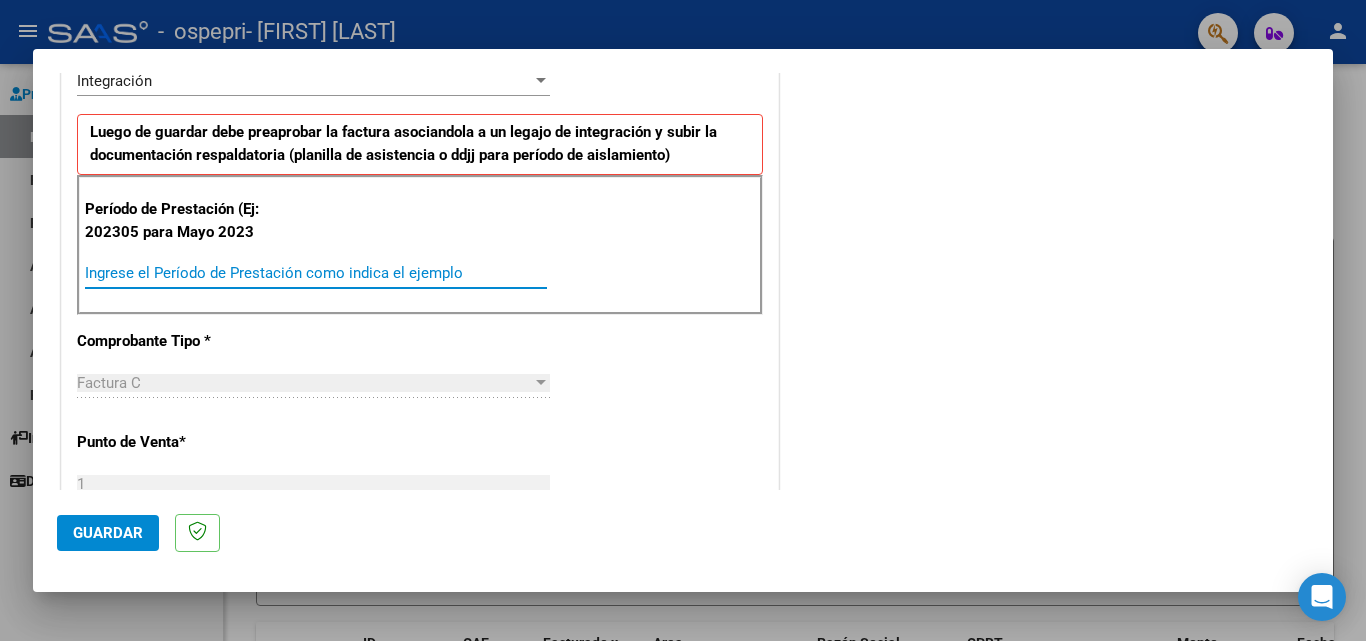 click on "Ingrese el Período de Prestación como indica el ejemplo" at bounding box center (316, 273) 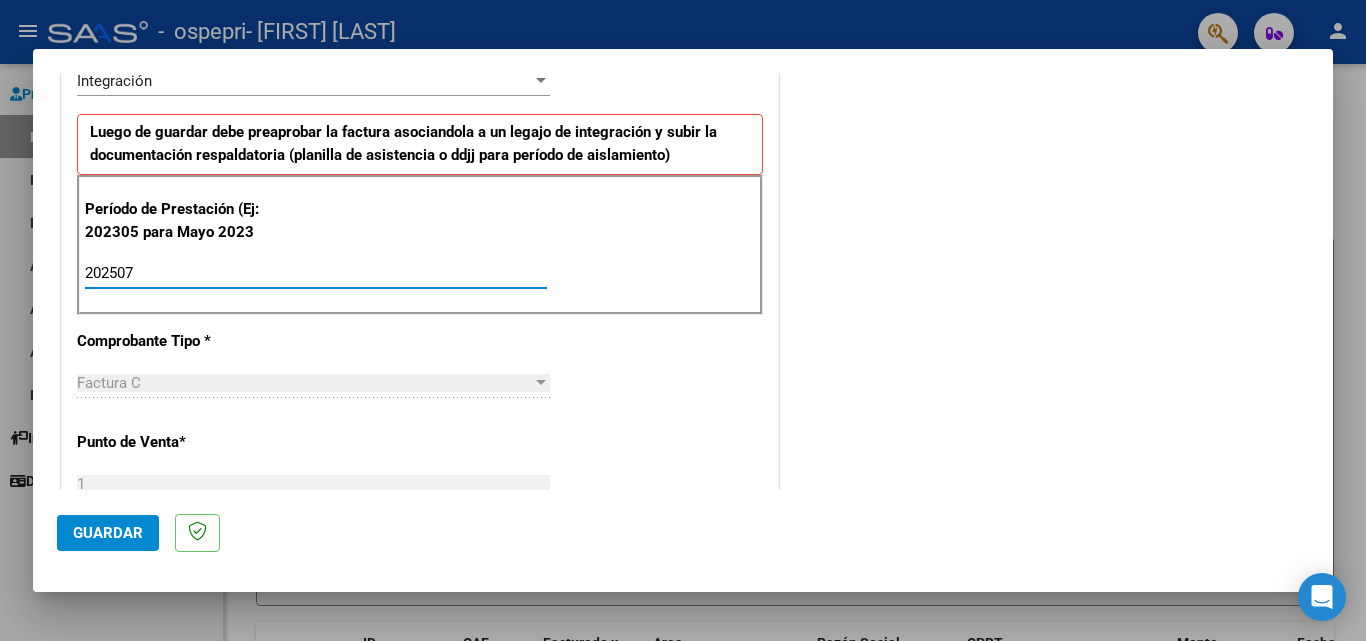 type on "202507" 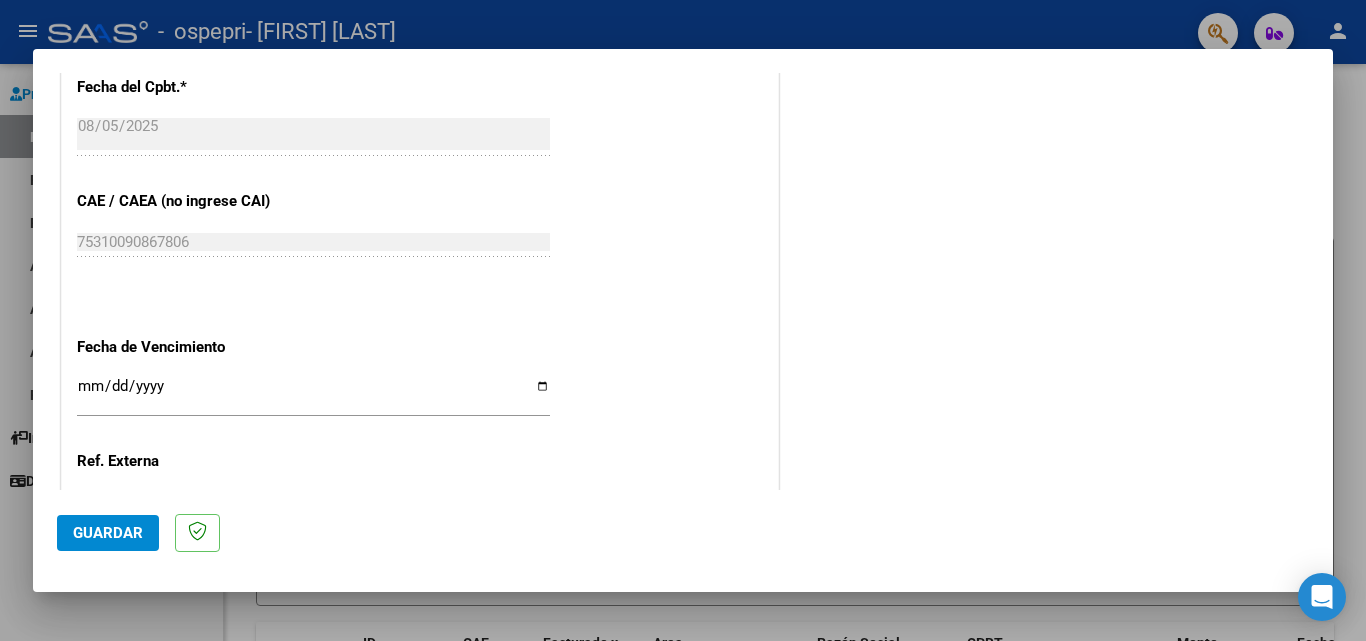 scroll, scrollTop: 1147, scrollLeft: 0, axis: vertical 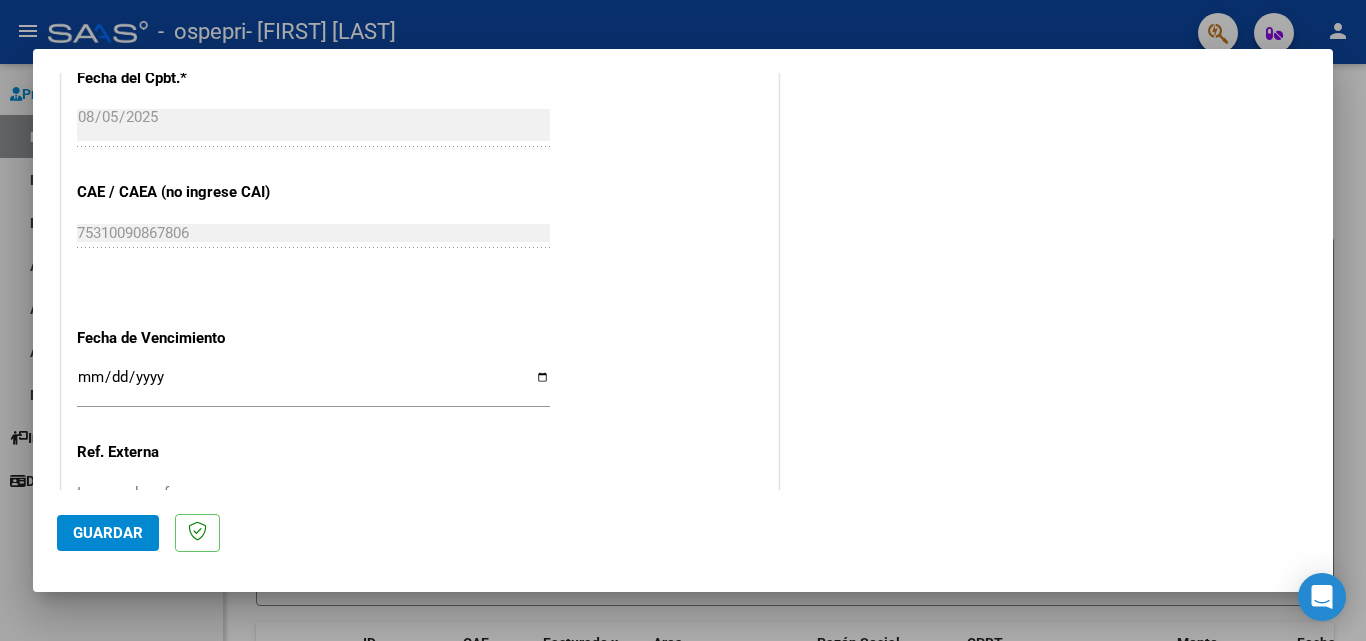 click on "Ingresar la fecha" at bounding box center [313, 385] 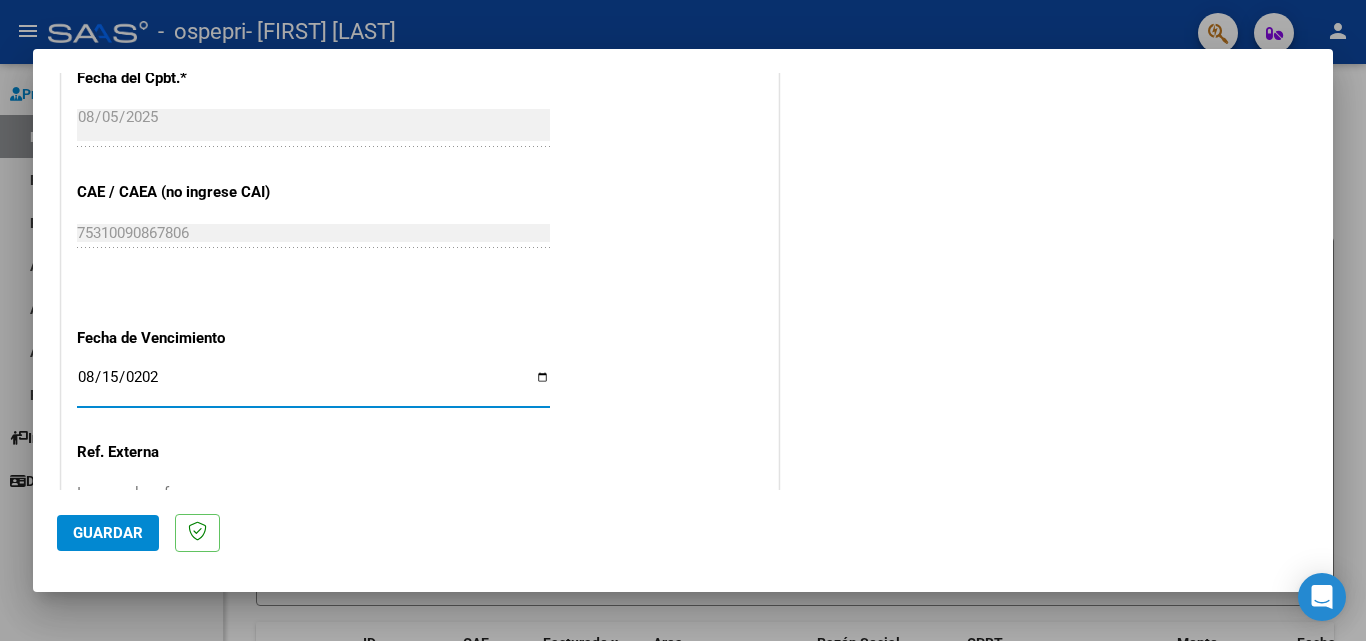 type on "2025-08-15" 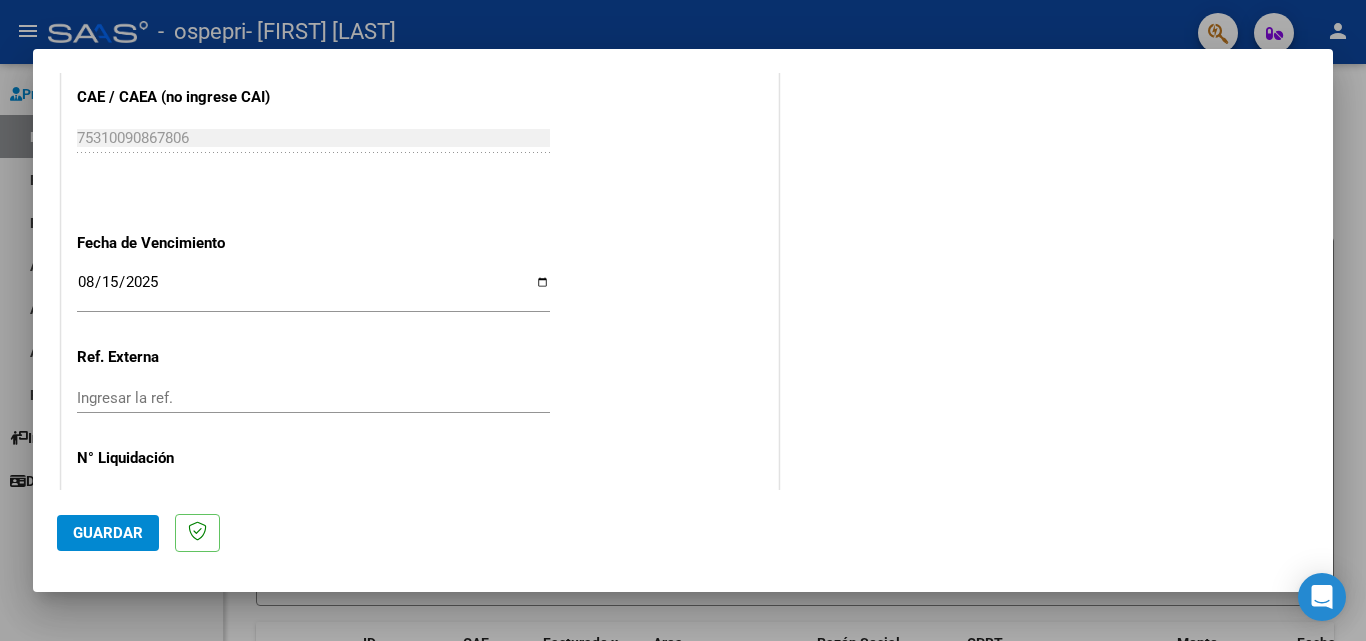 scroll, scrollTop: 1305, scrollLeft: 0, axis: vertical 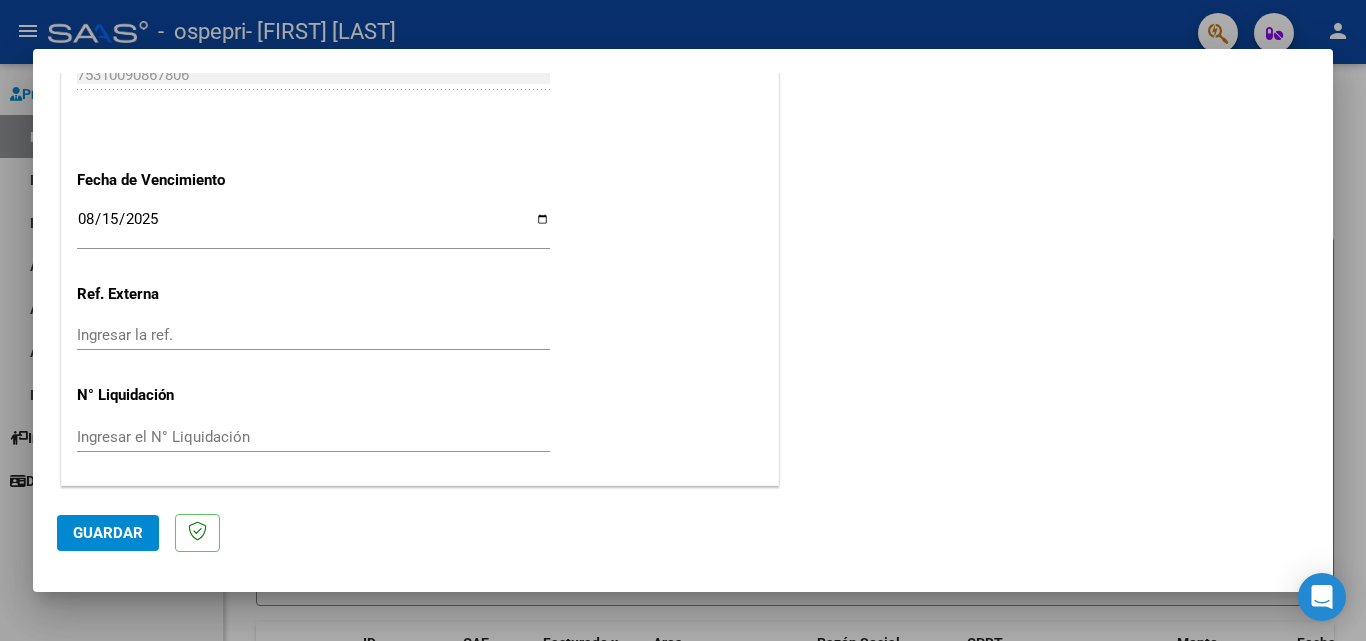 click on "Guardar" 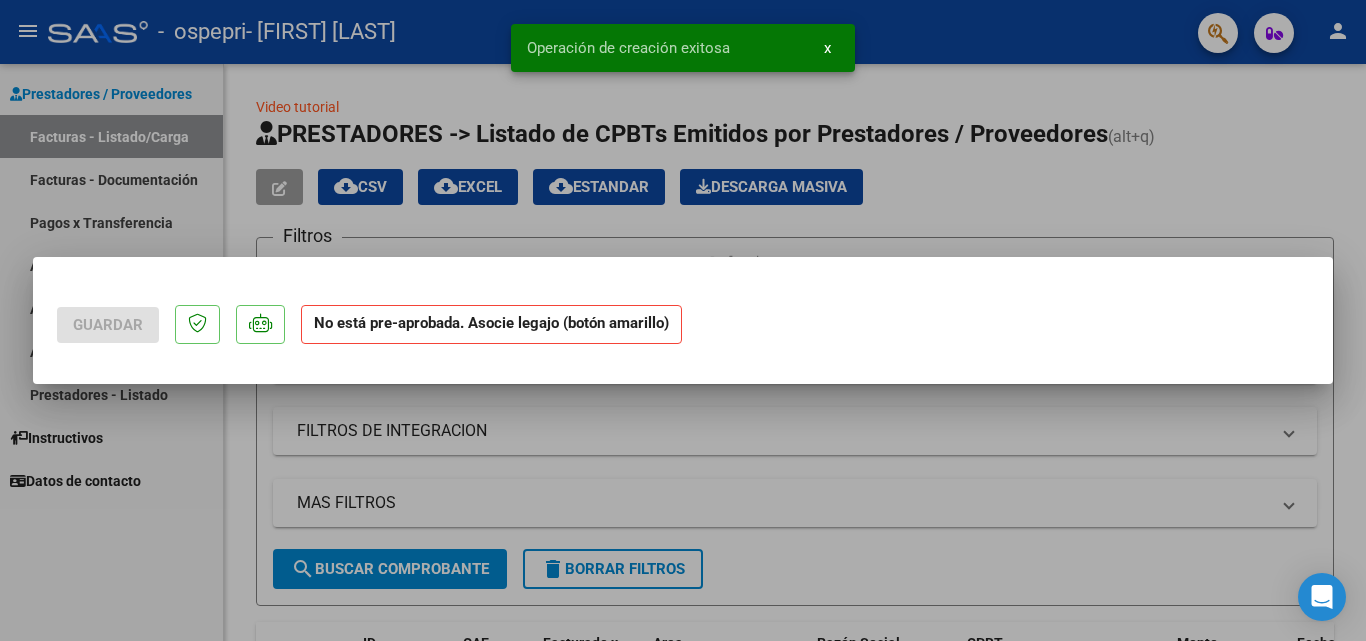 scroll, scrollTop: 0, scrollLeft: 0, axis: both 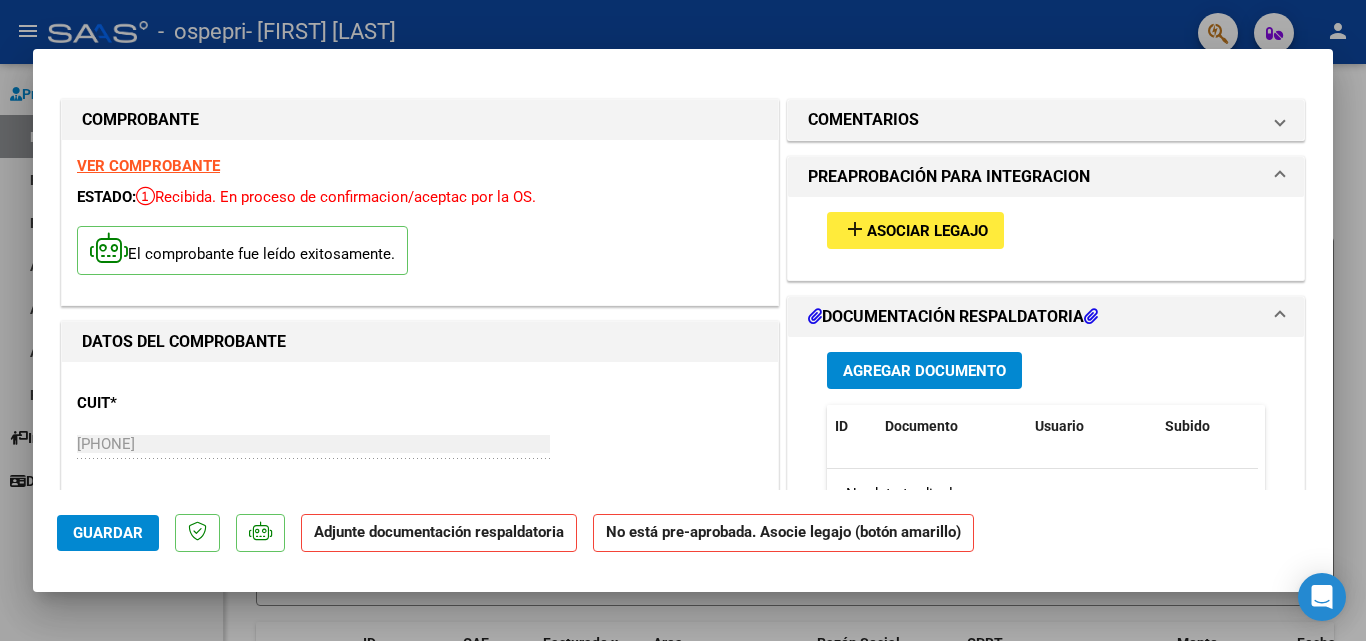 click on "Agregar Documento" at bounding box center [924, 371] 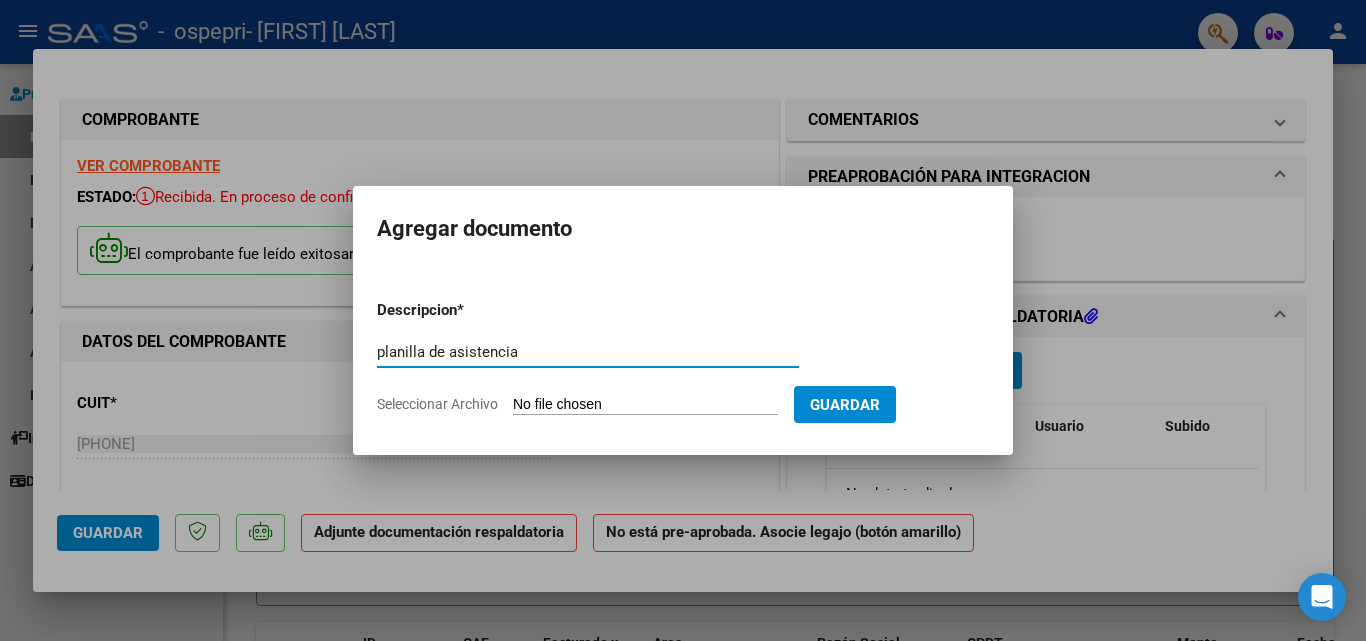 type on "planilla de asistencia" 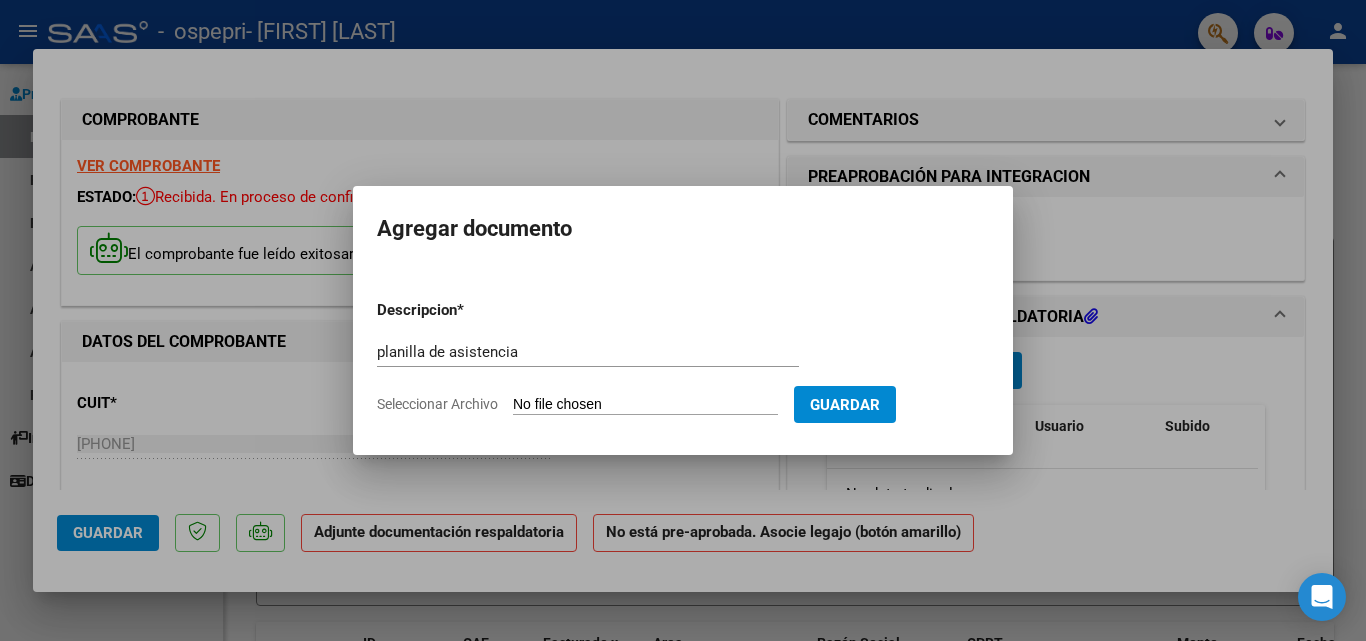 click on "Seleccionar Archivo" at bounding box center [645, 405] 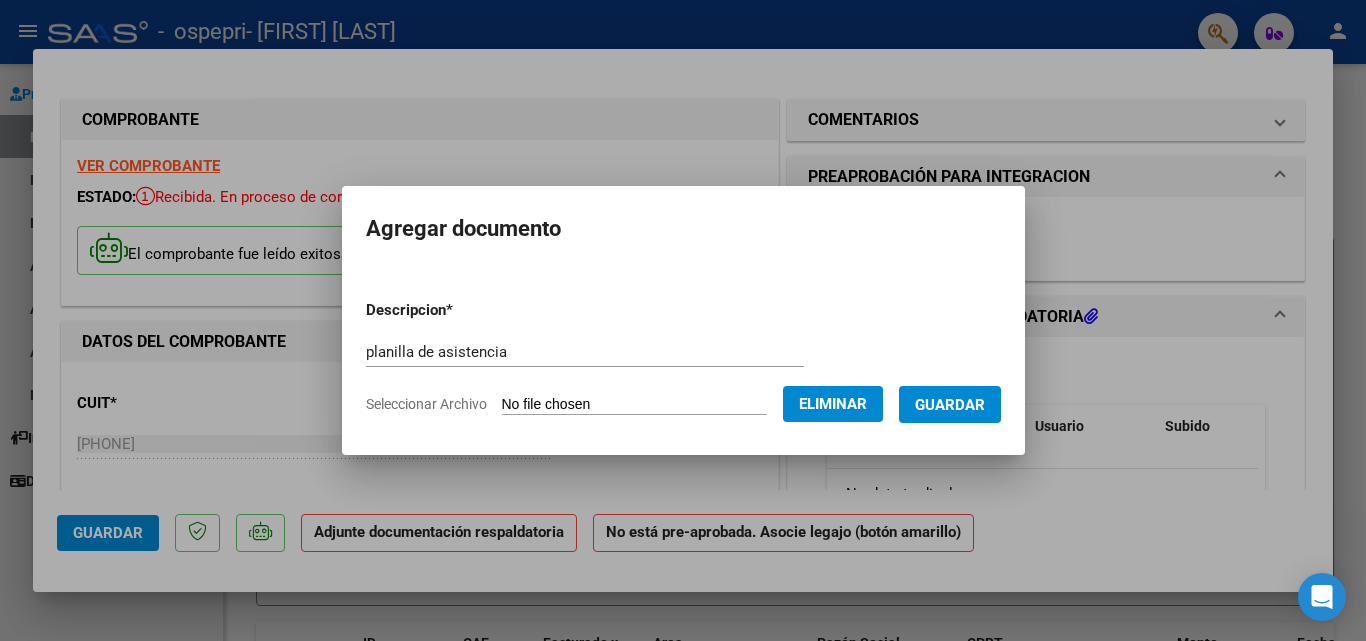click on "Guardar" at bounding box center [950, 404] 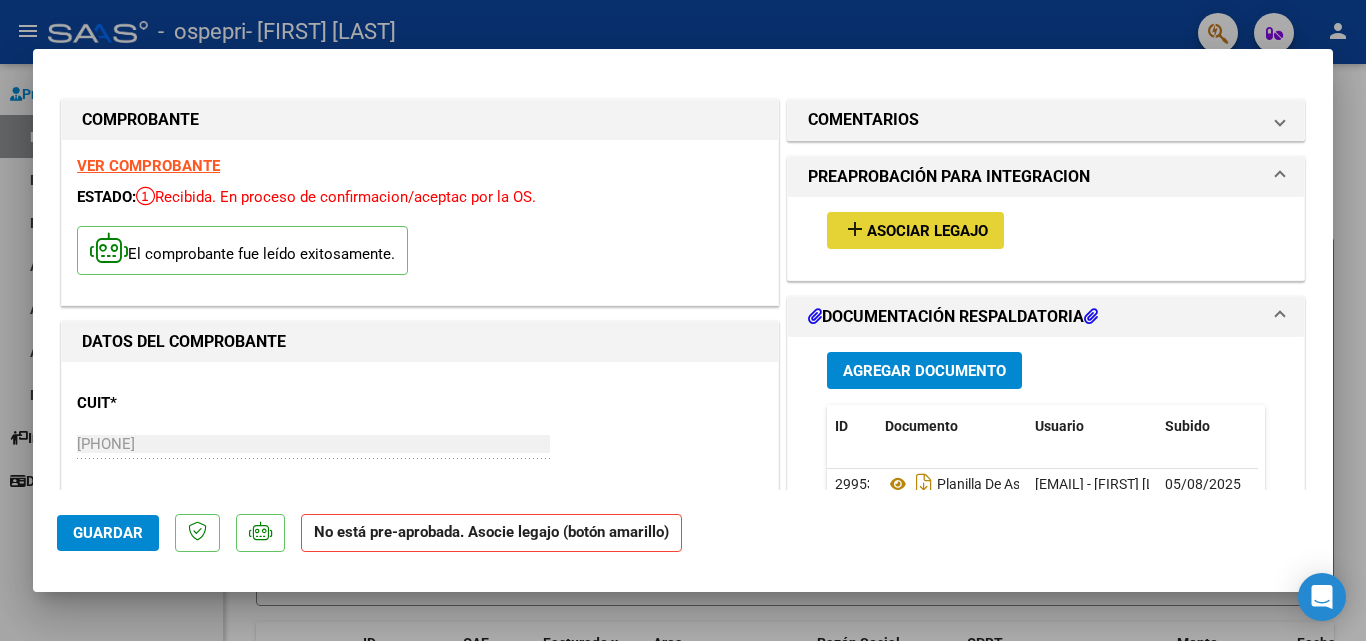 click on "Asociar Legajo" at bounding box center (927, 231) 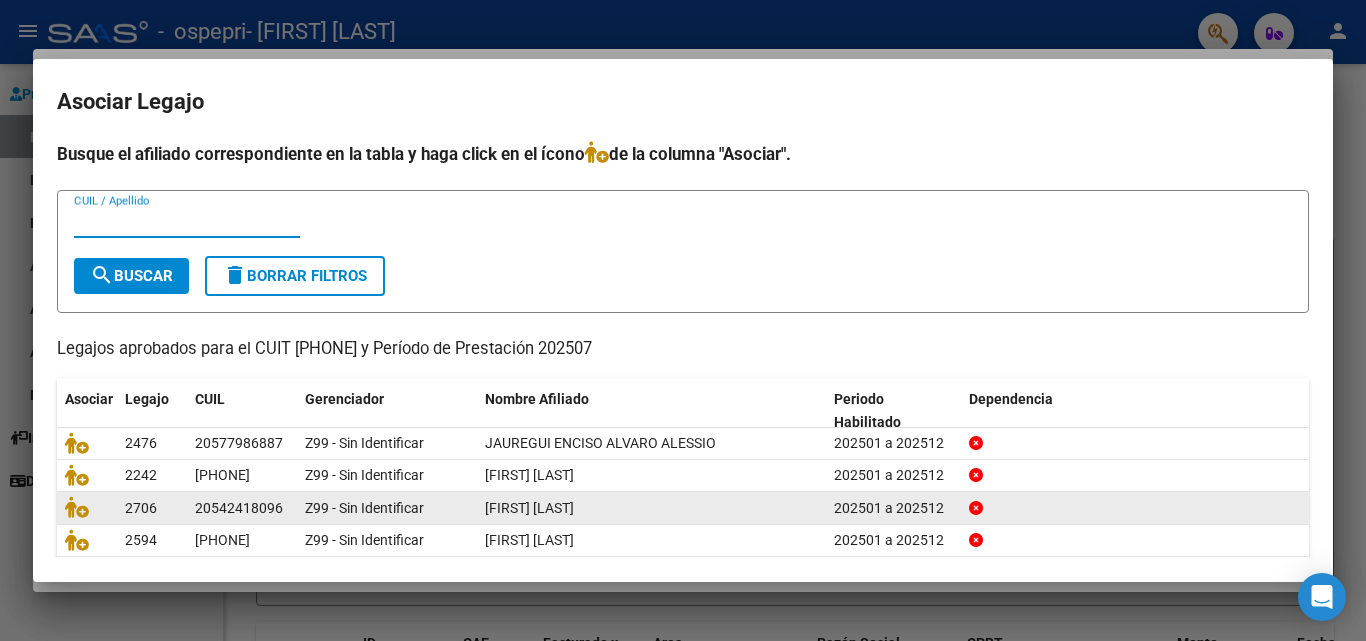 click on "[FIRST] [LAST]" 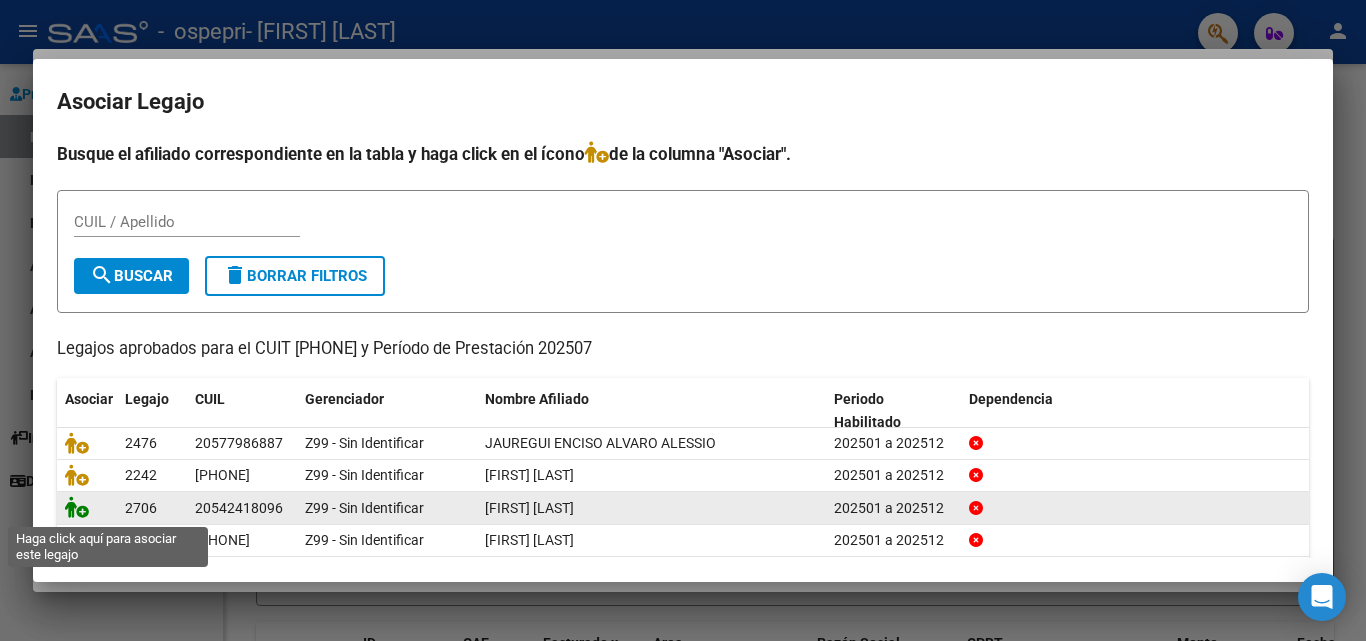 click 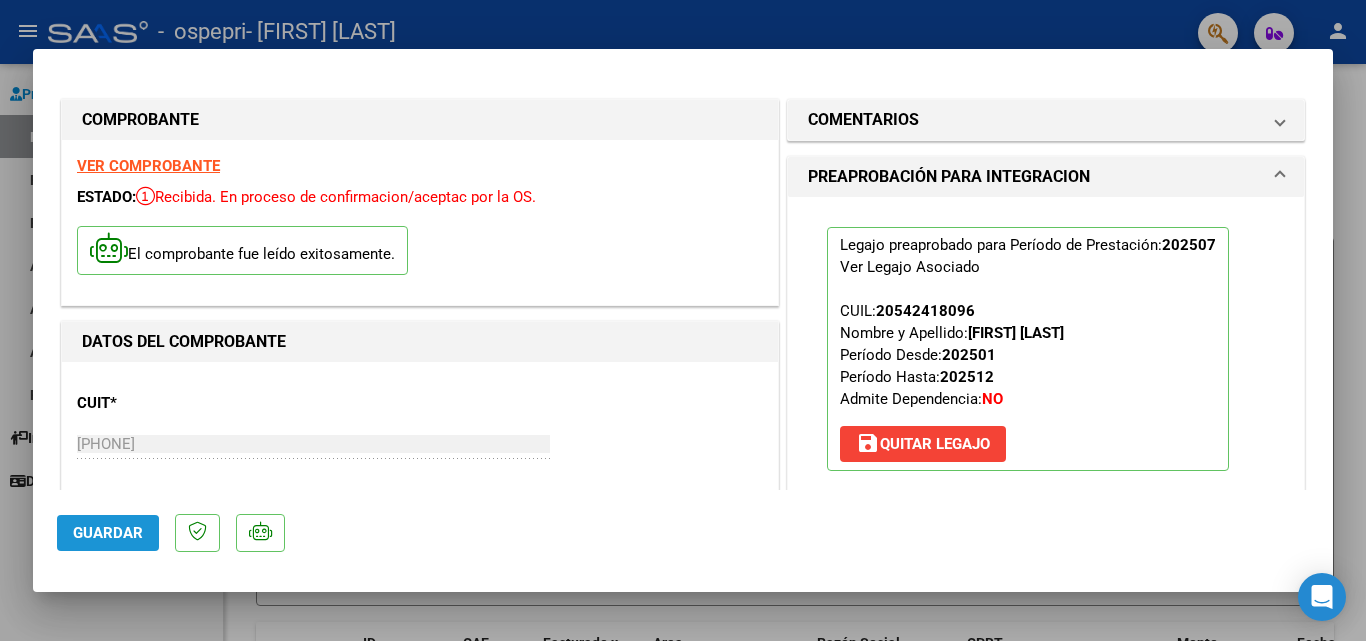 click on "Guardar" 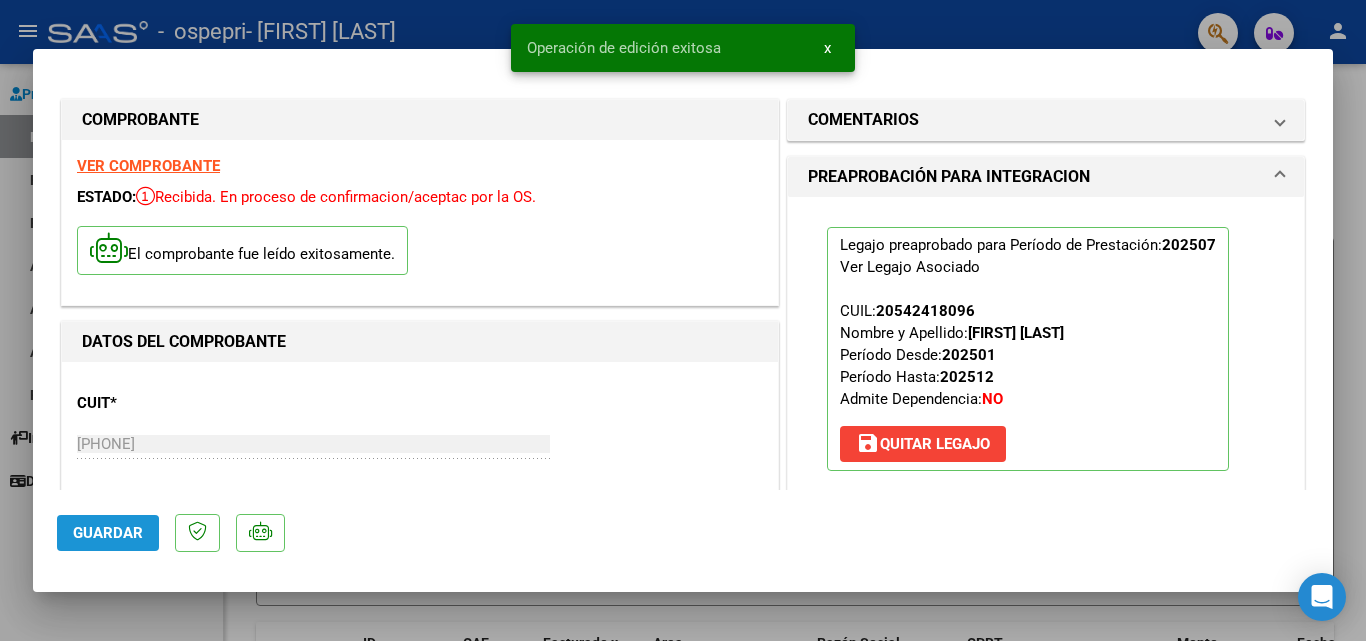 click on "Guardar" 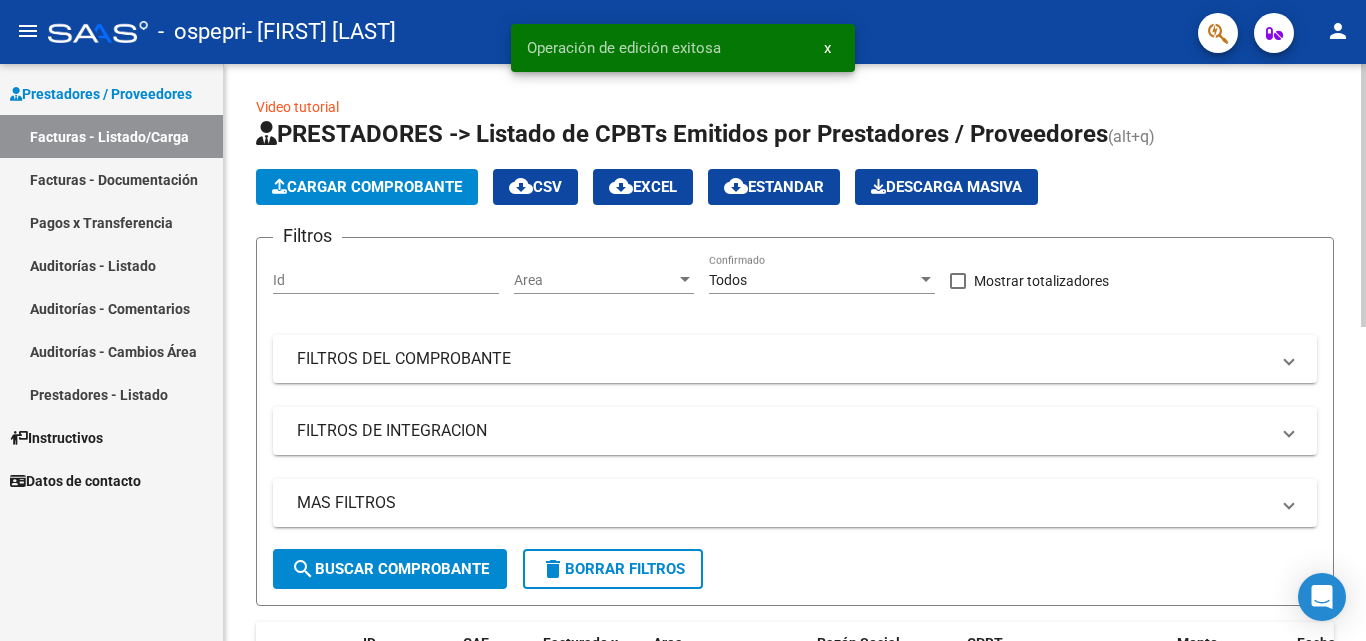 click on "Cargar Comprobante" 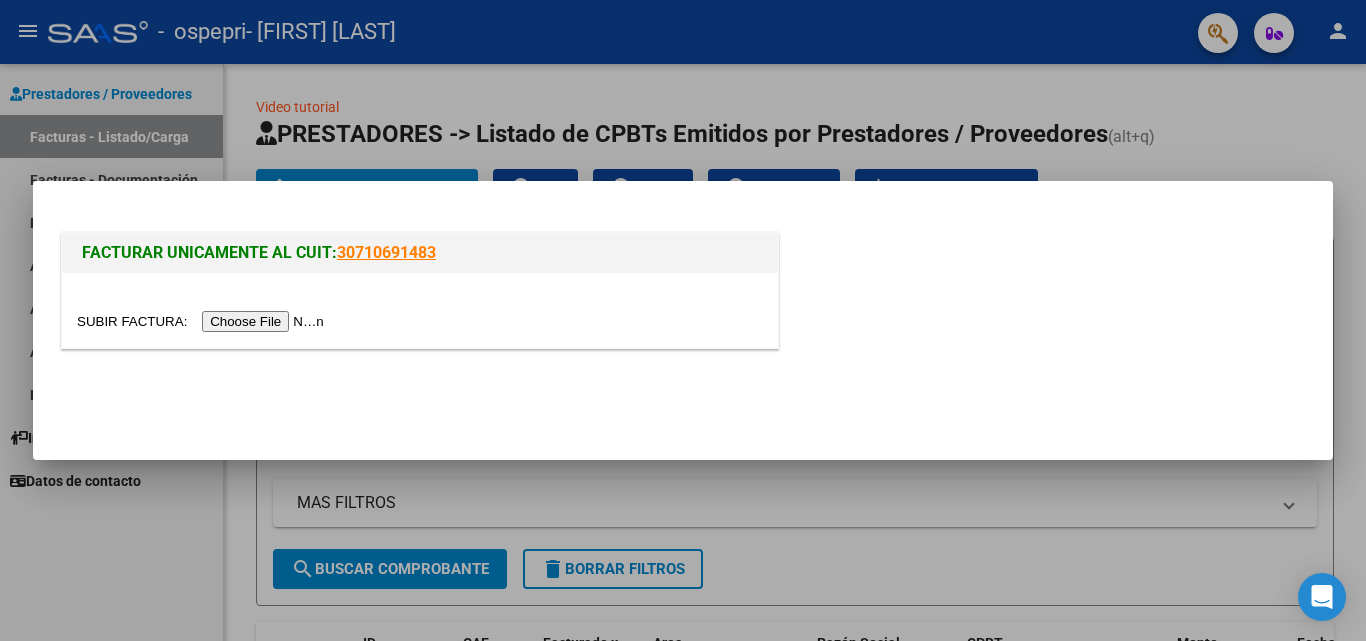 click at bounding box center [203, 321] 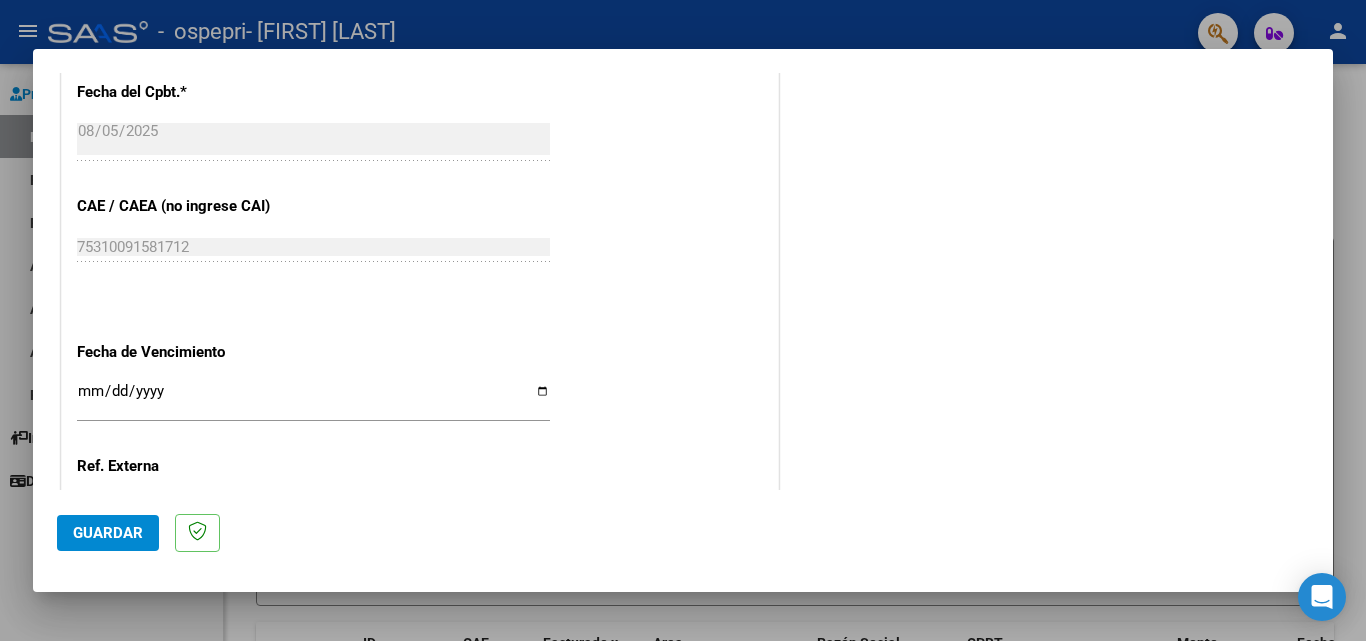 scroll, scrollTop: 1147, scrollLeft: 0, axis: vertical 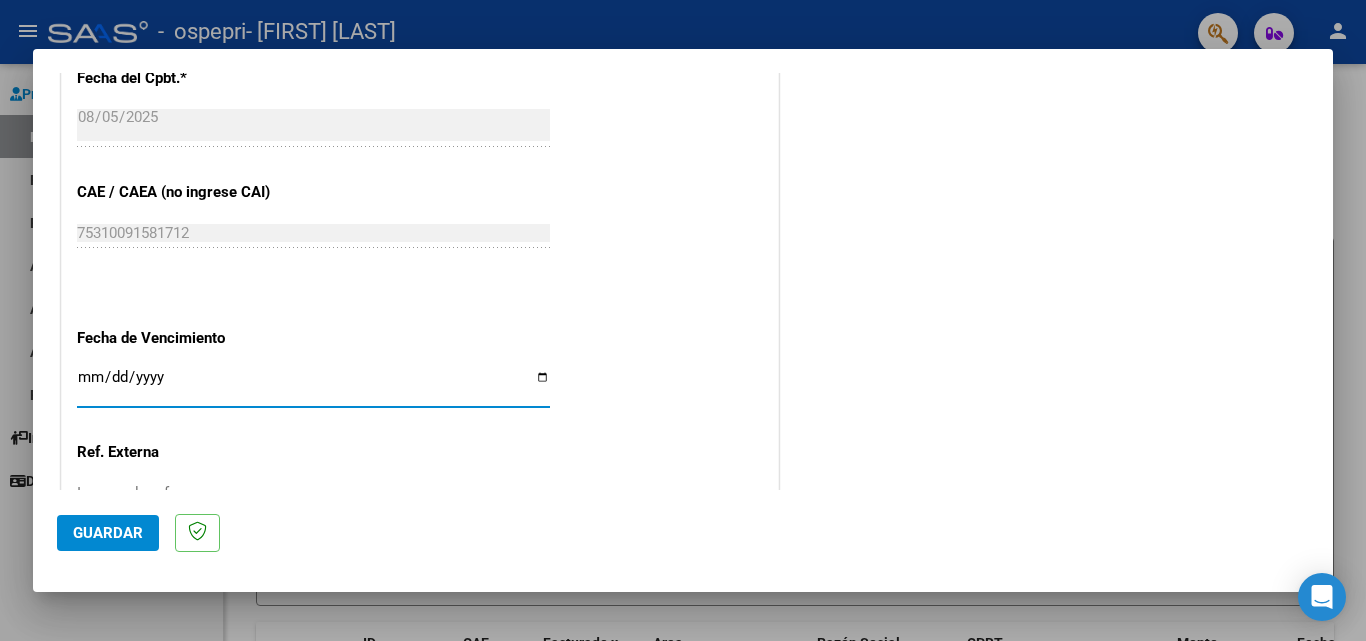 click on "Ingresar la fecha" at bounding box center [313, 385] 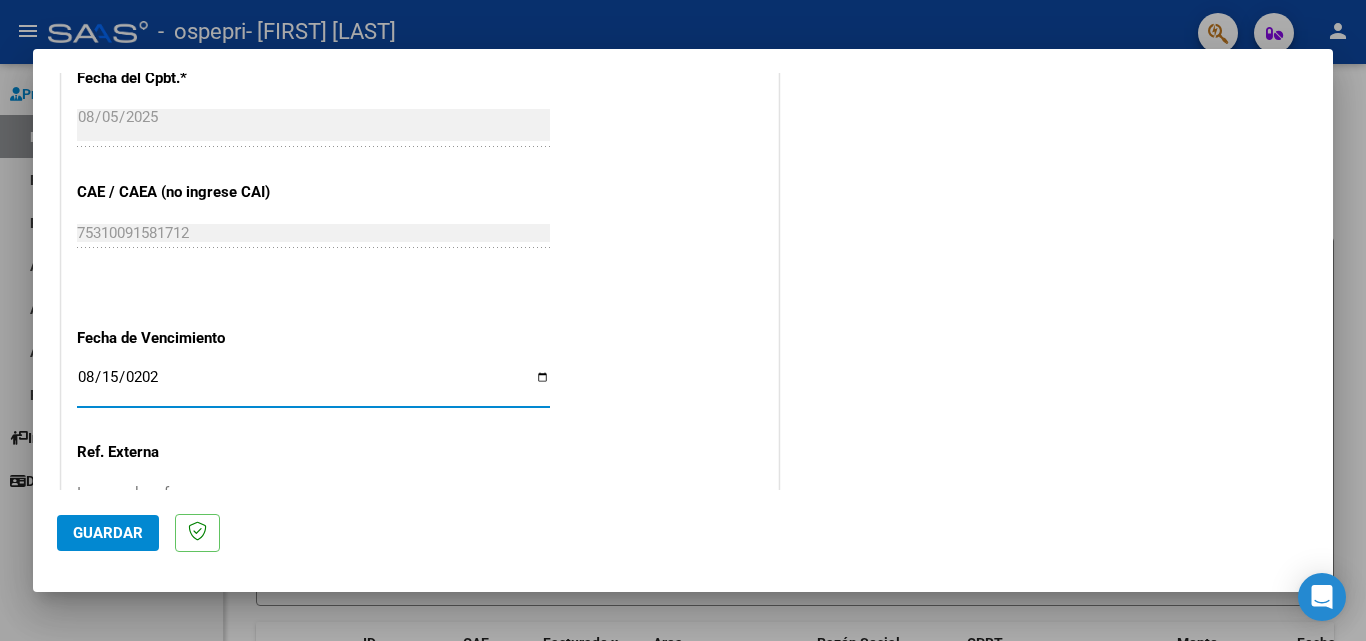 type on "2025-08-15" 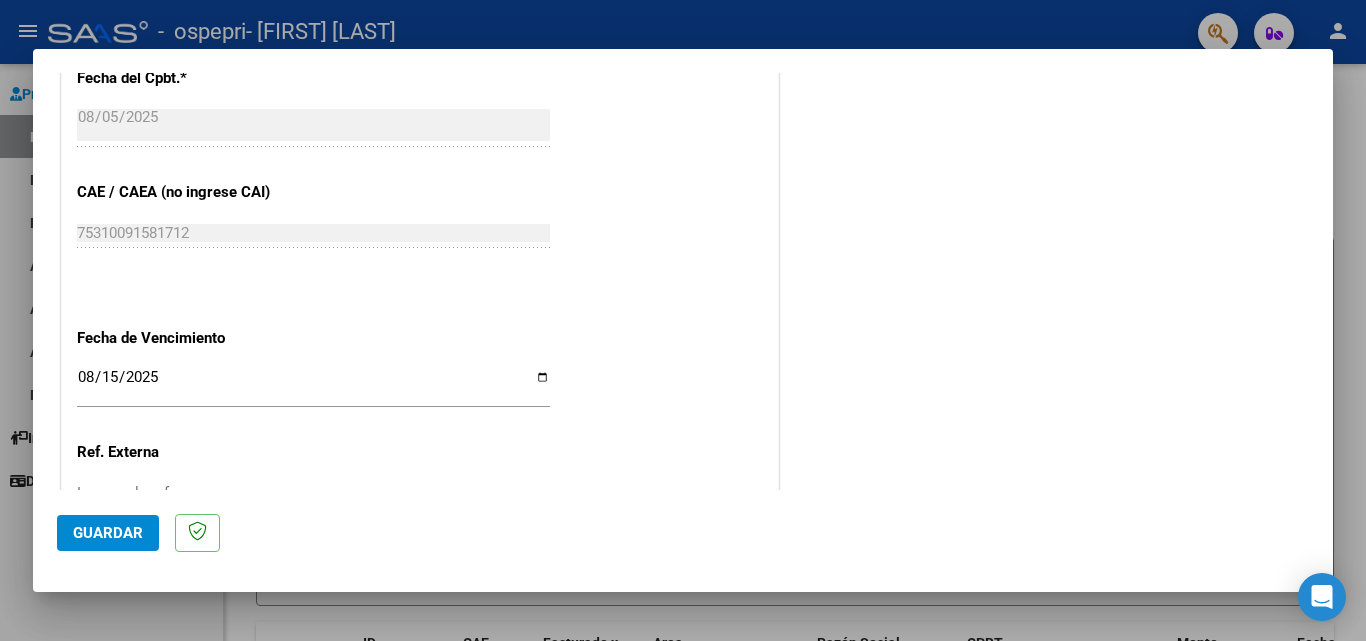 scroll, scrollTop: 1305, scrollLeft: 0, axis: vertical 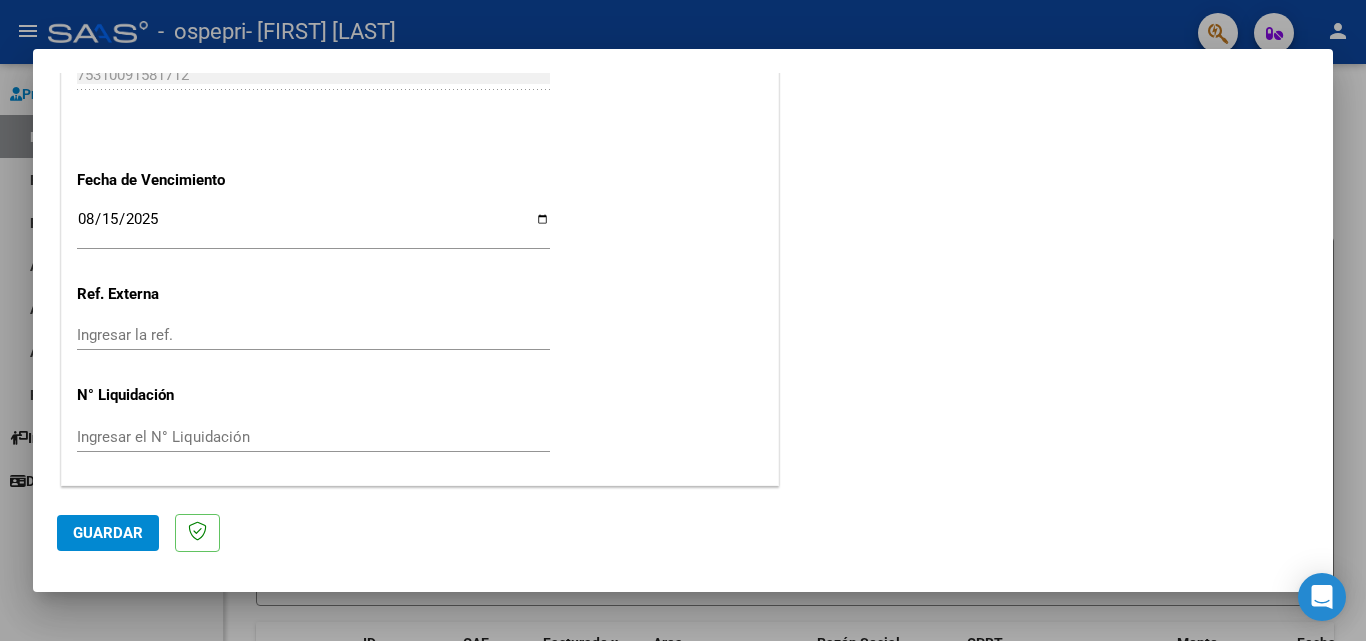 click on "Guardar" 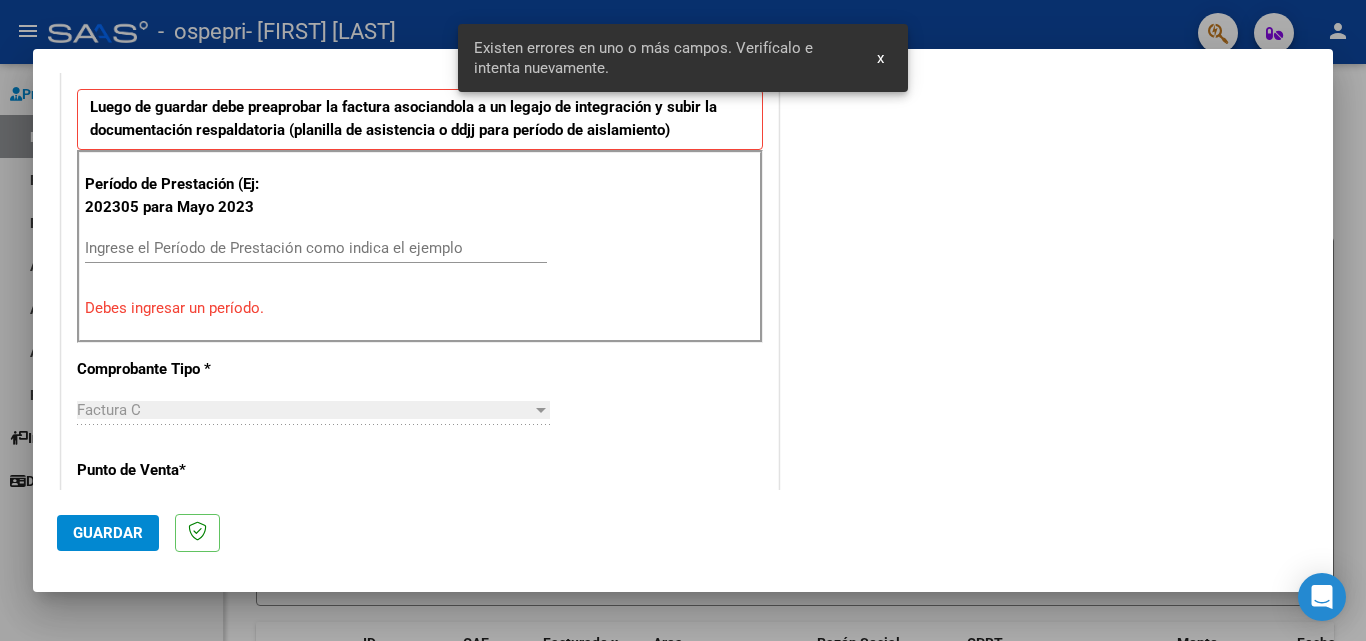scroll, scrollTop: 451, scrollLeft: 0, axis: vertical 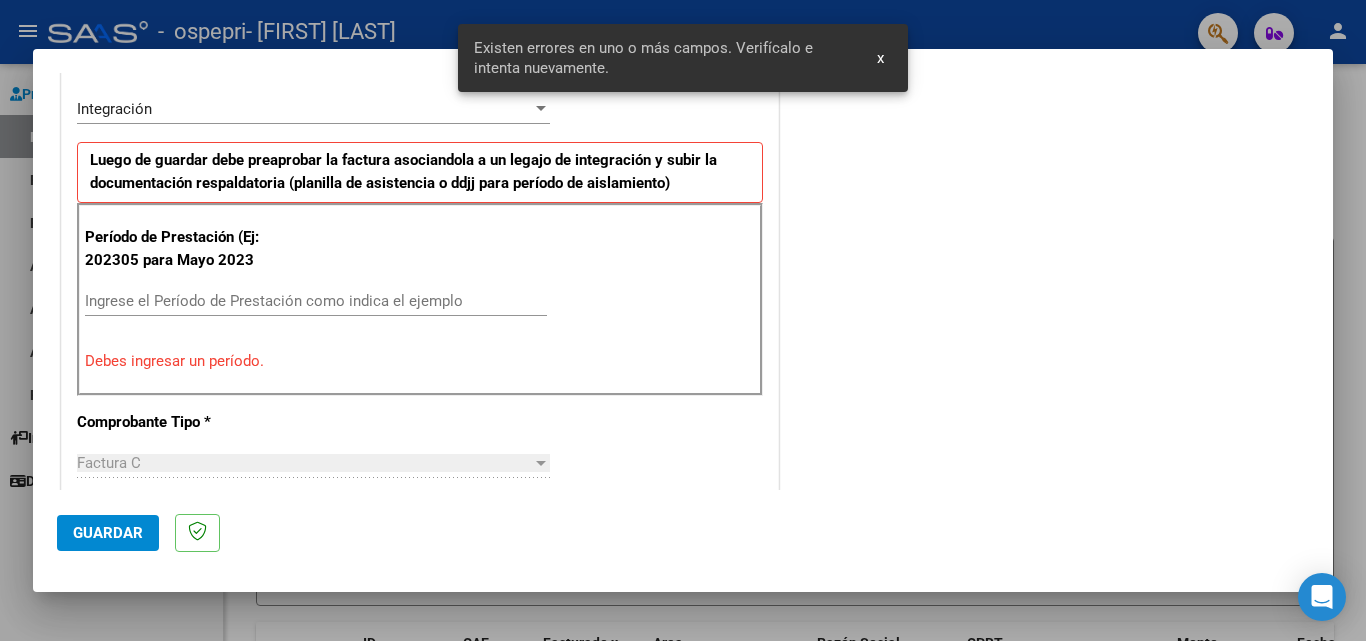 type 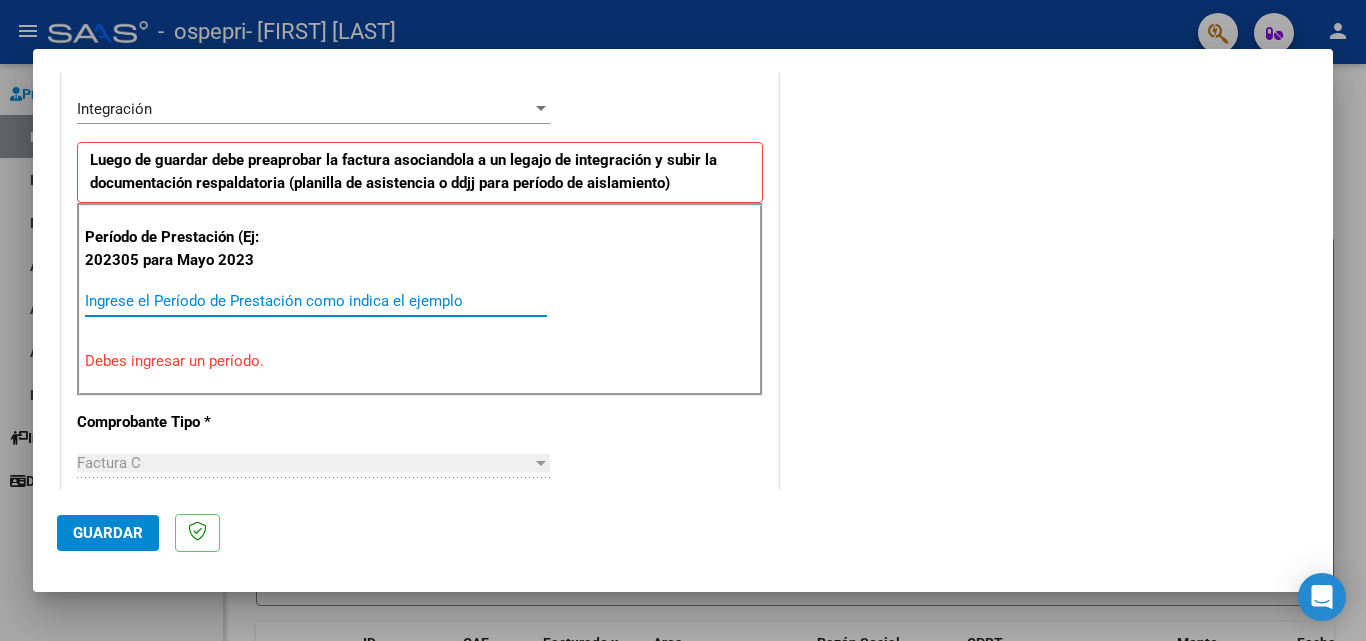 click on "Ingrese el Período de Prestación como indica el ejemplo" at bounding box center [316, 301] 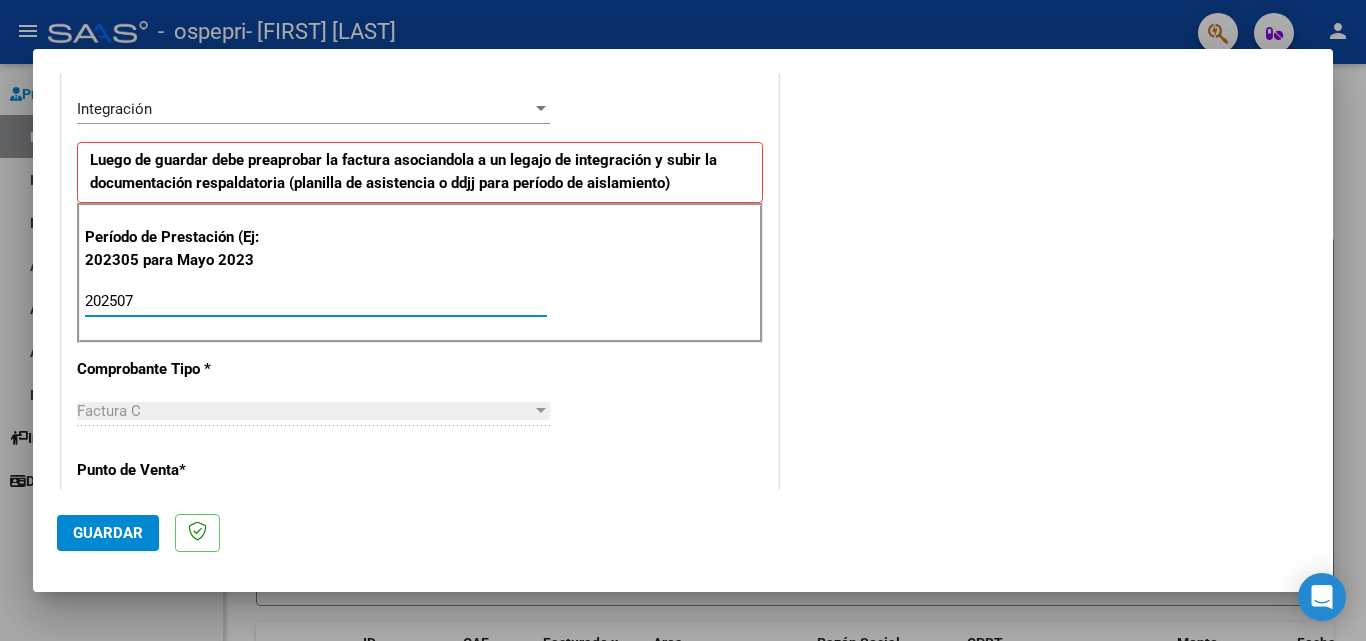 type on "202507" 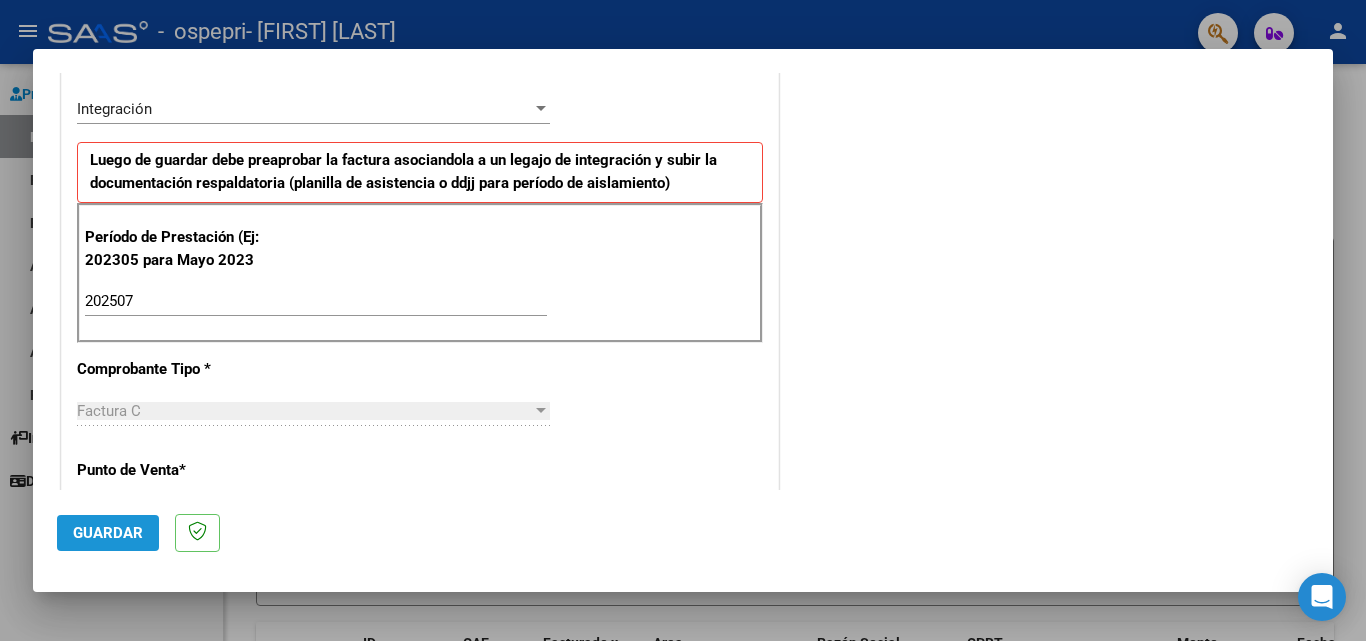 click on "Guardar" 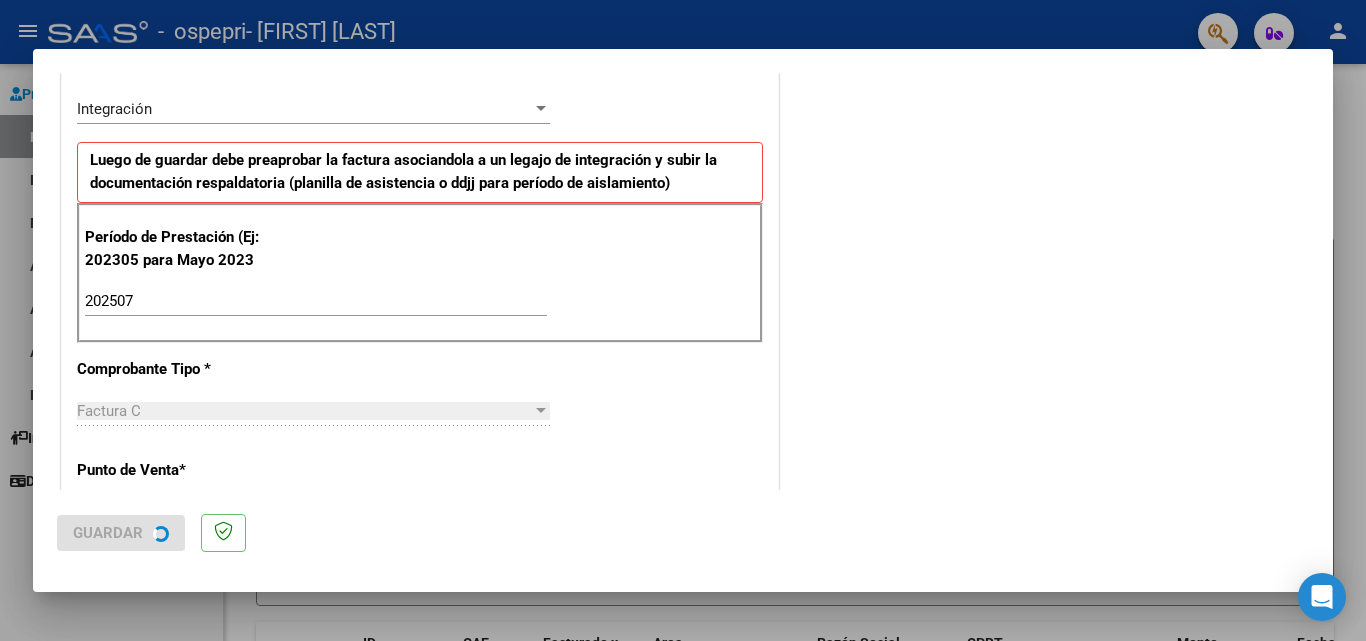 scroll, scrollTop: 0, scrollLeft: 0, axis: both 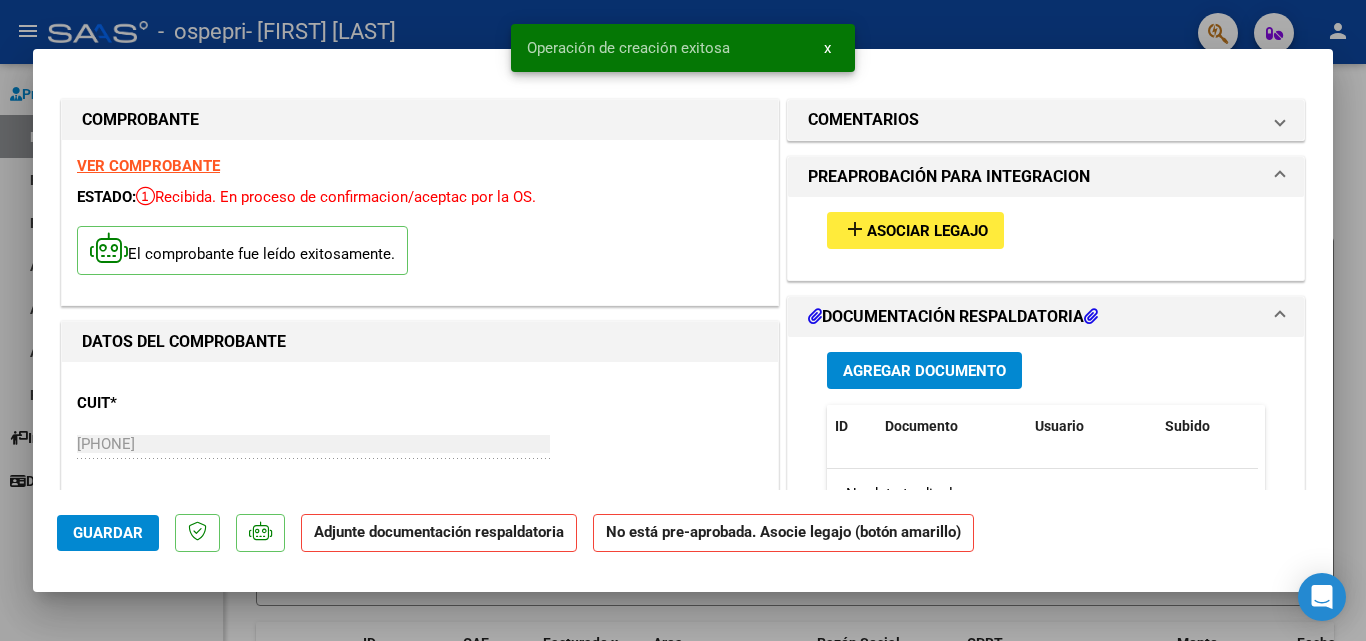 click on "Agregar Documento" at bounding box center (924, 371) 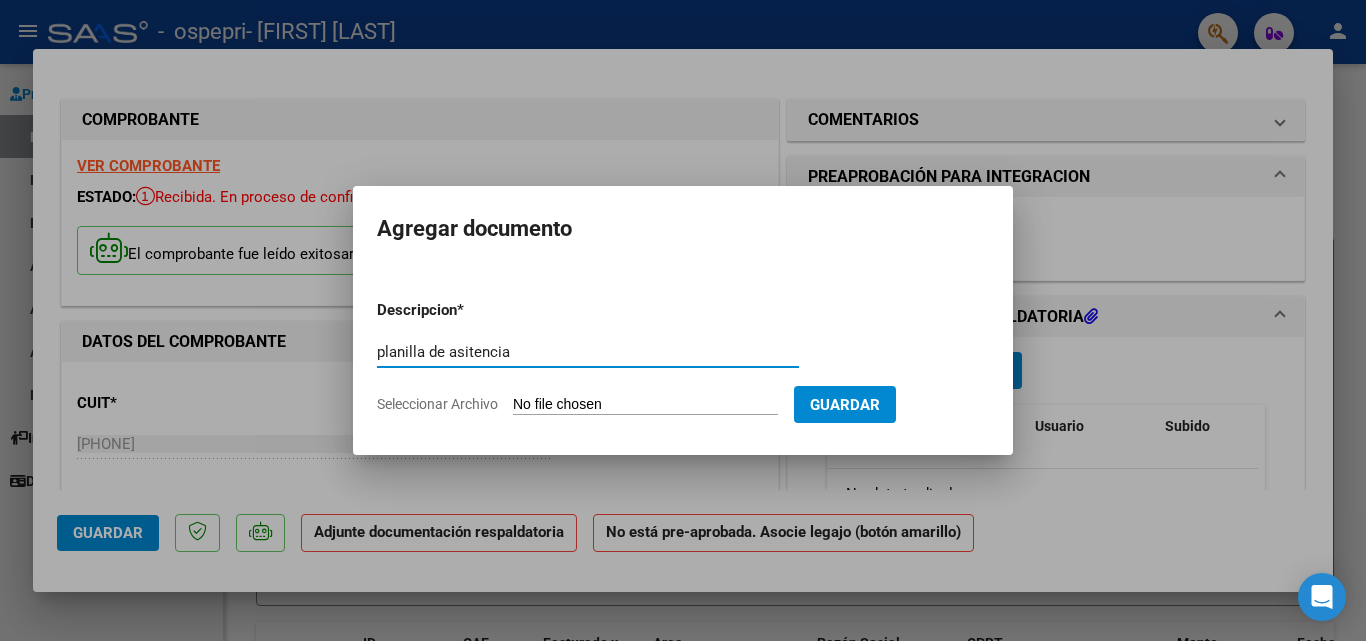 type on "planilla de asitencia" 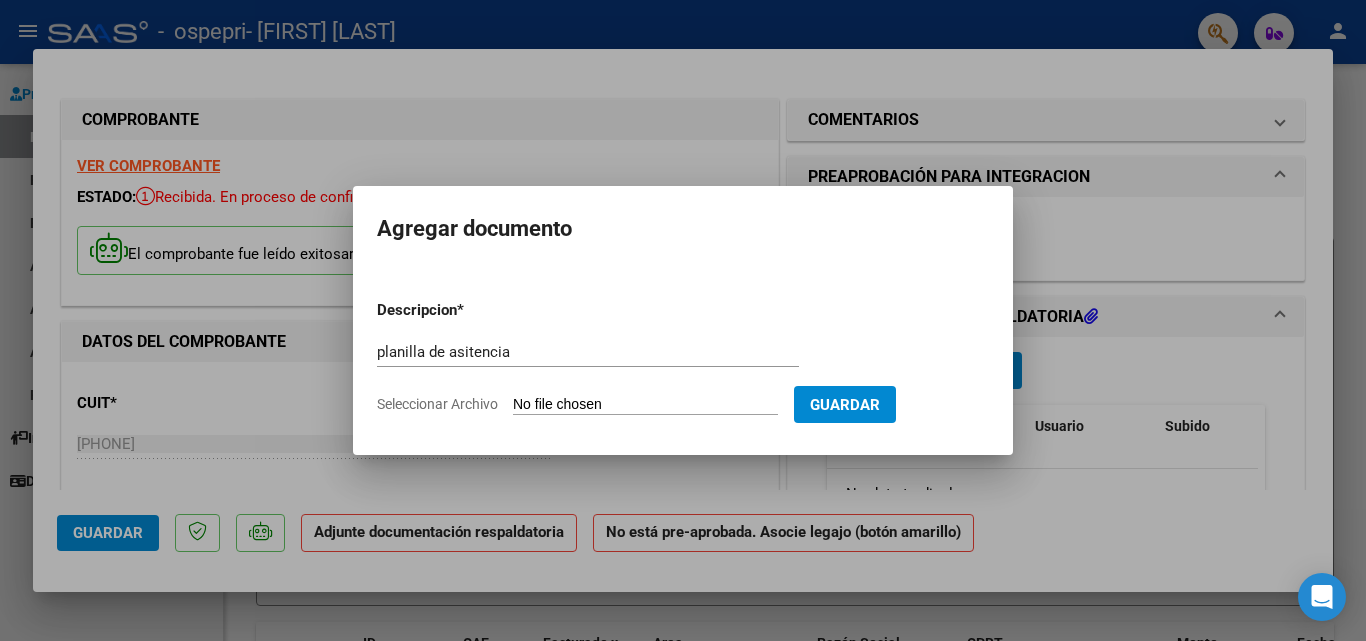 click on "Seleccionar Archivo" at bounding box center [645, 405] 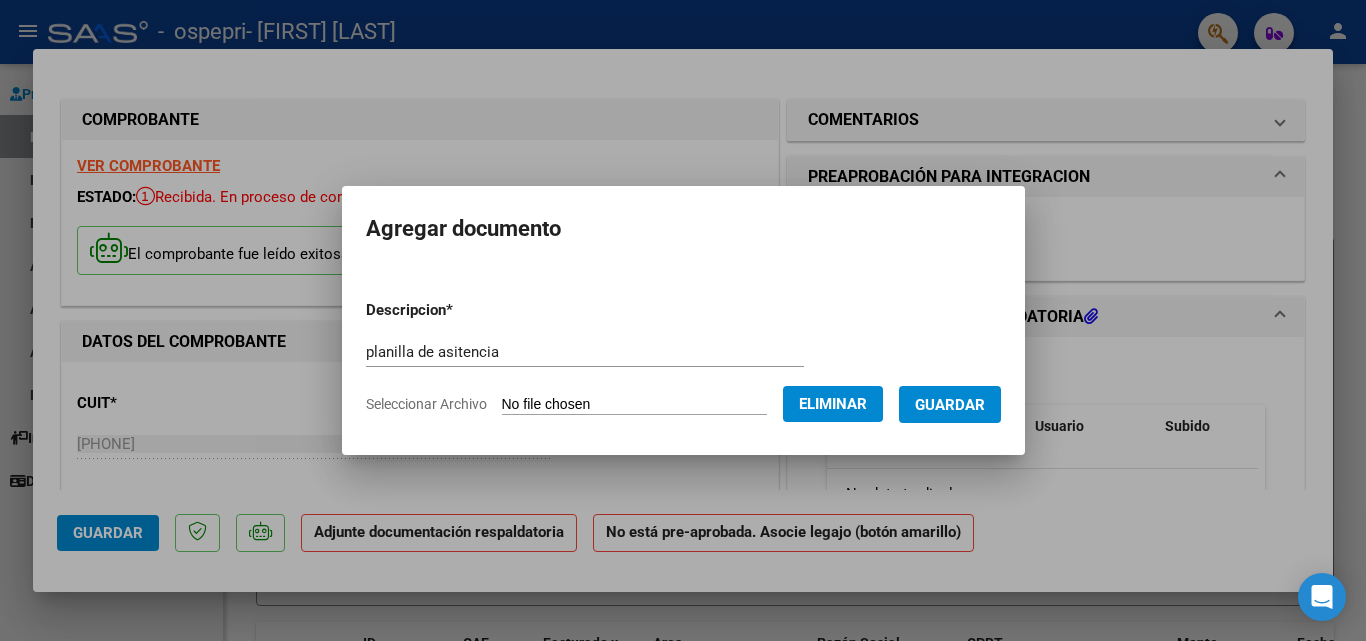 click on "Guardar" at bounding box center (950, 404) 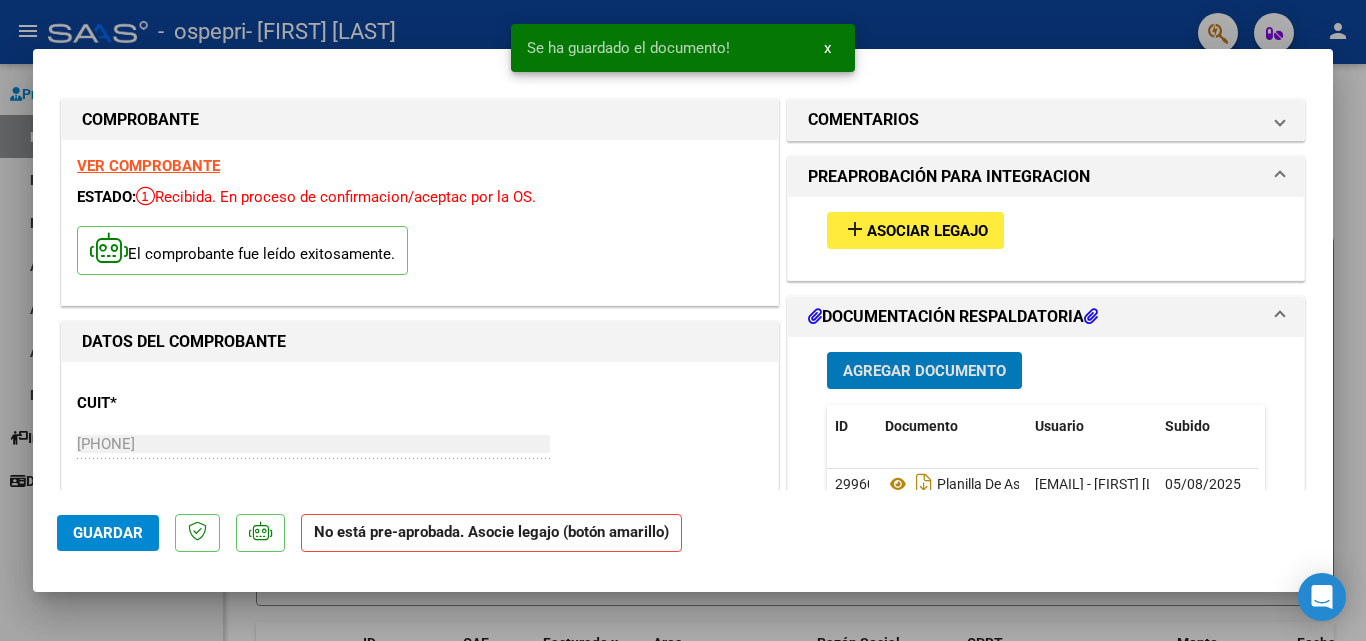 click on "Asociar Legajo" at bounding box center [927, 231] 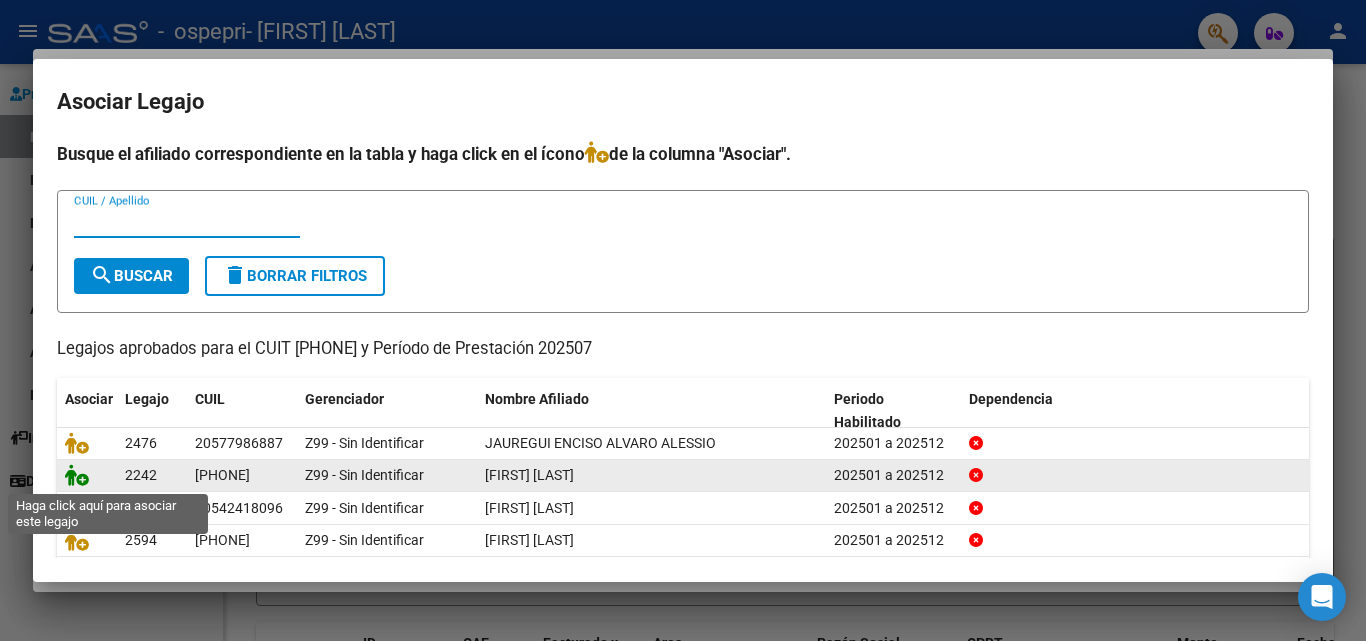 click 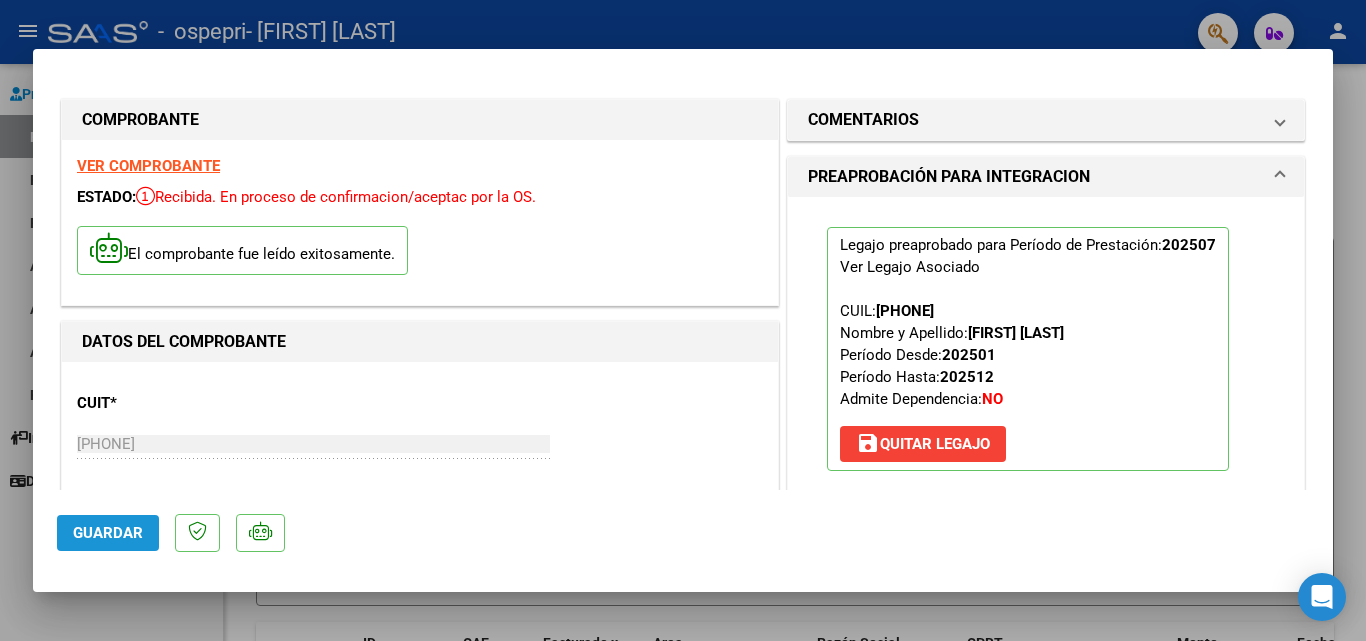 click on "Guardar" 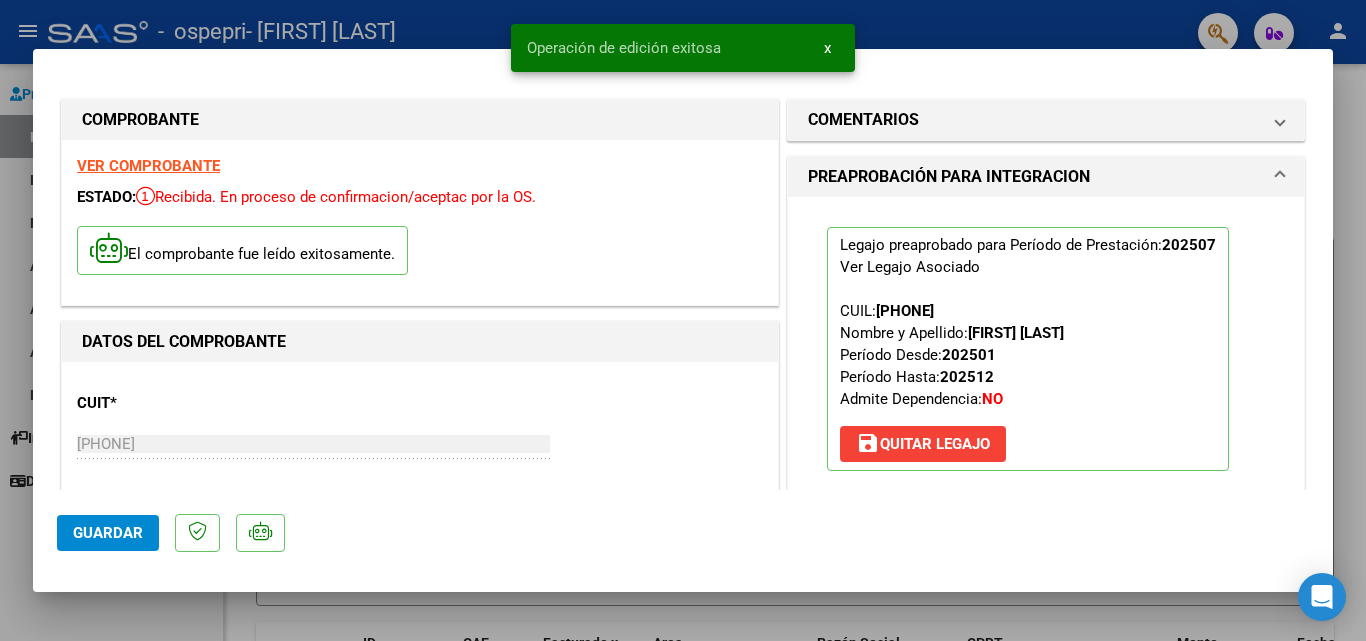click on "Guardar" 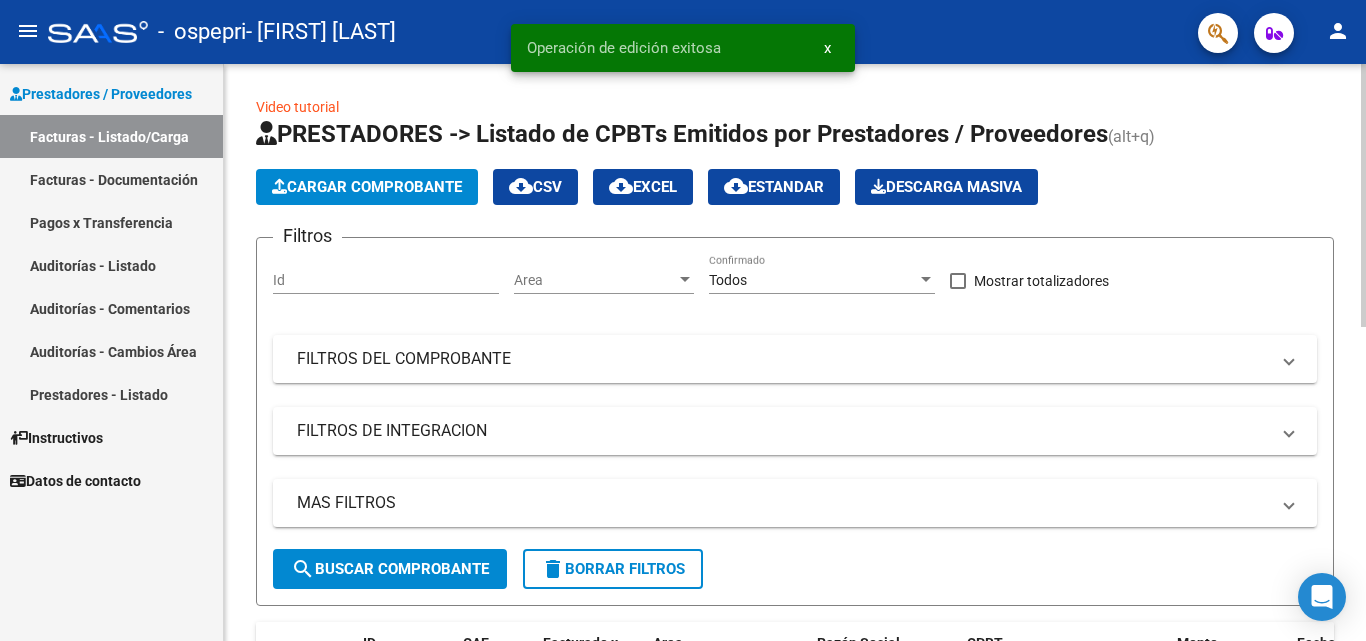 click on "Cargar Comprobante" 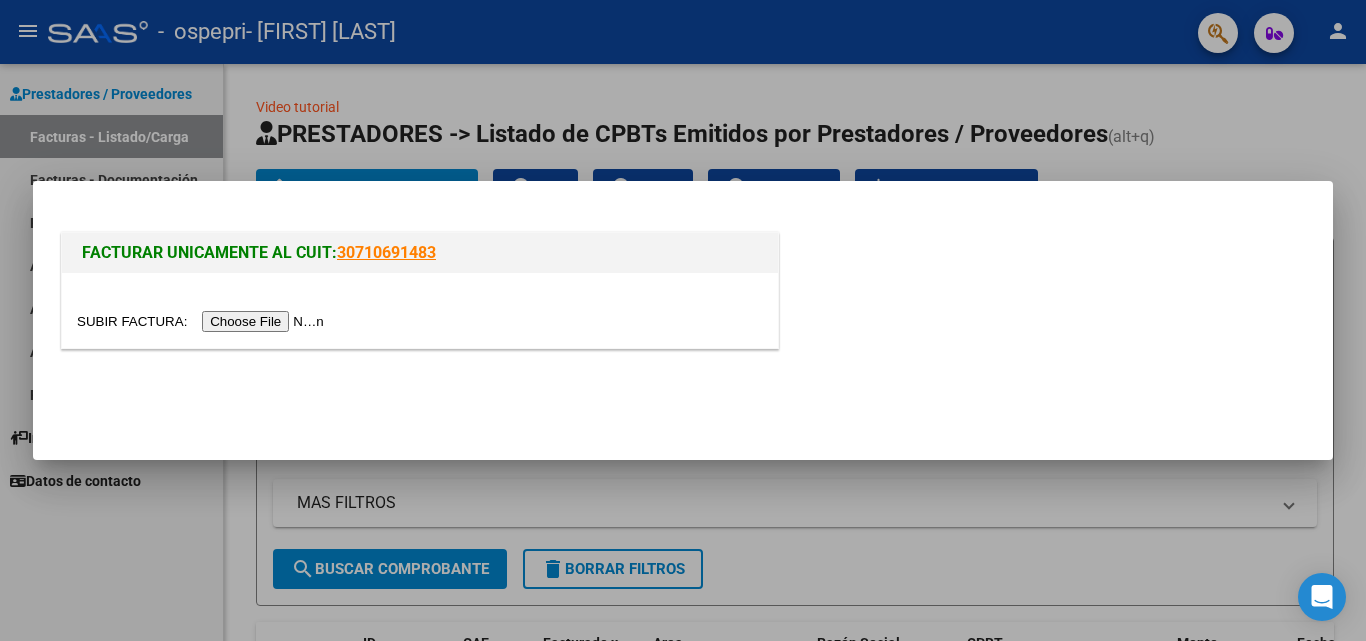 click at bounding box center (203, 321) 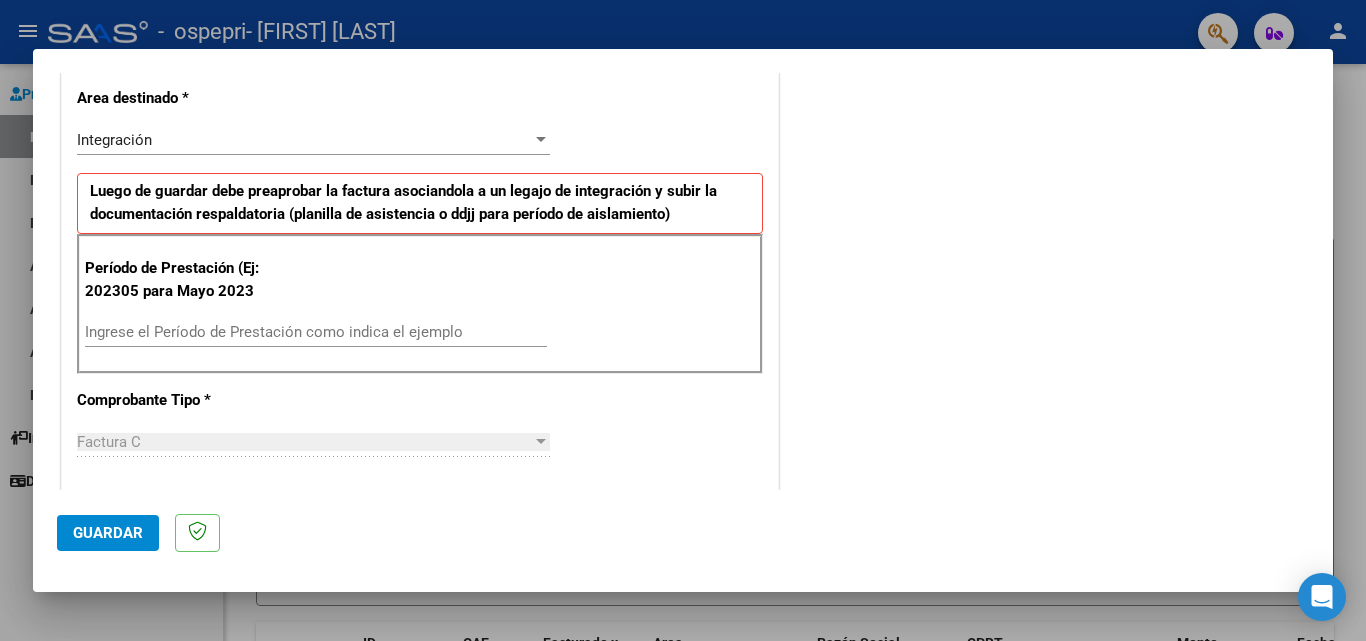 scroll, scrollTop: 424, scrollLeft: 0, axis: vertical 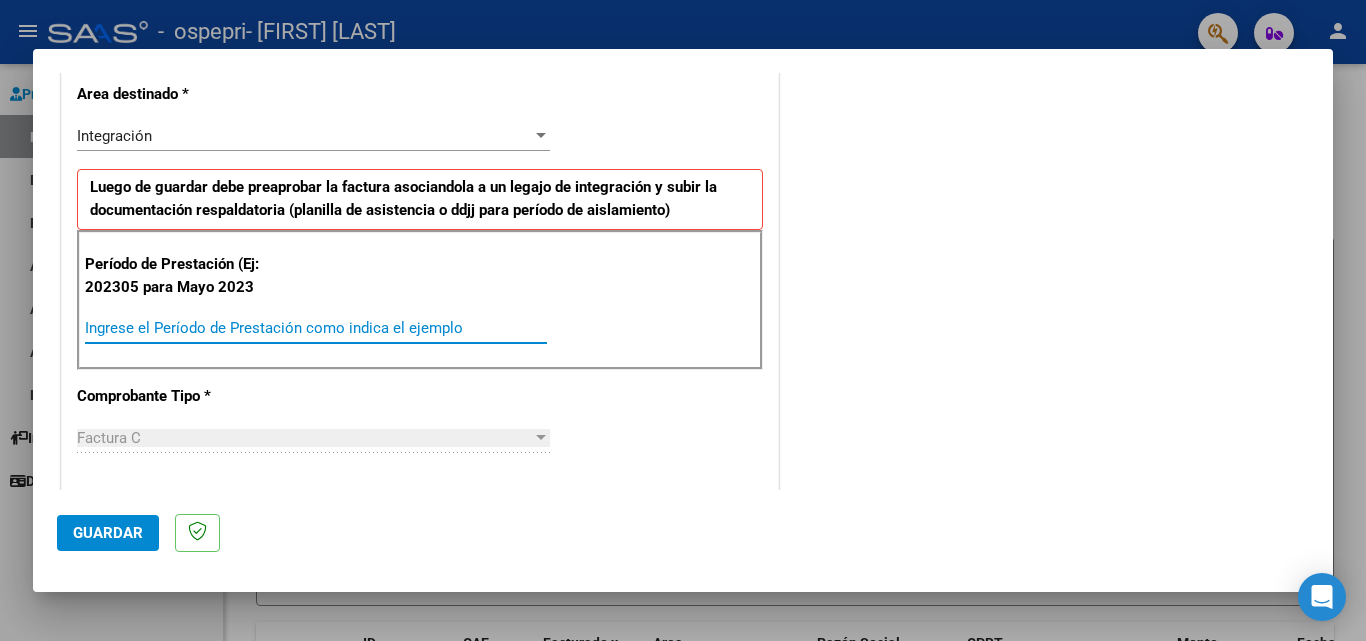 click on "Ingrese el Período de Prestación como indica el ejemplo" at bounding box center [316, 328] 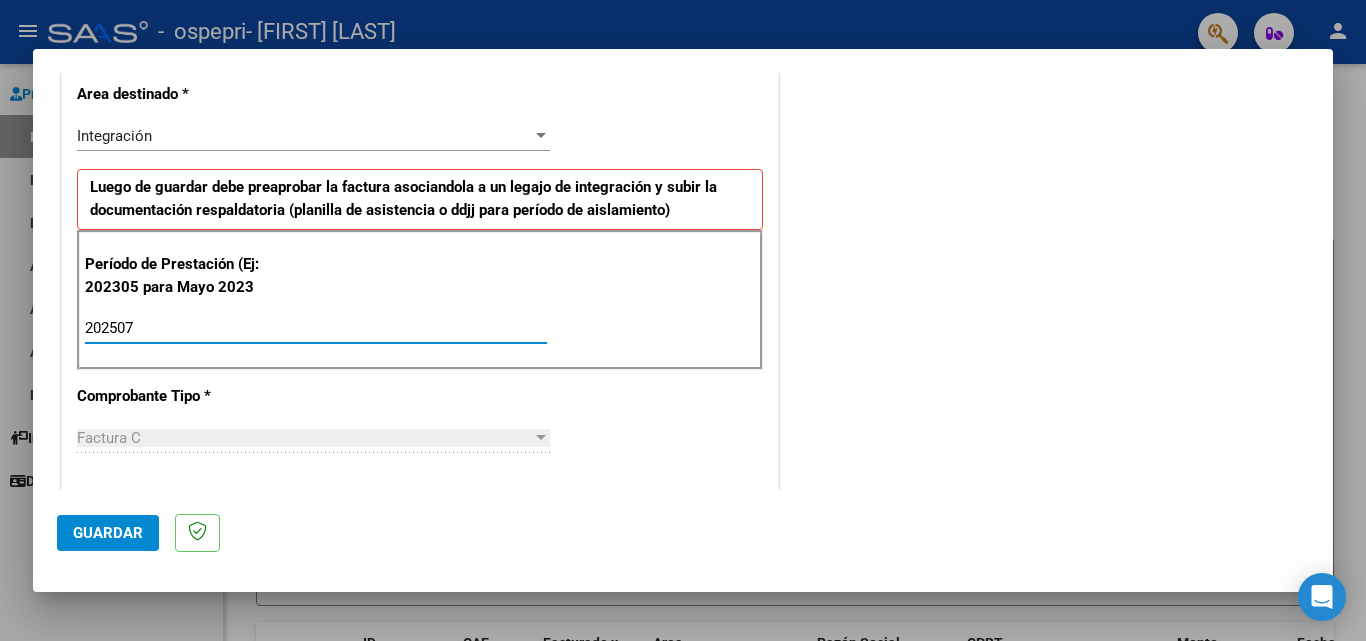 type on "202507" 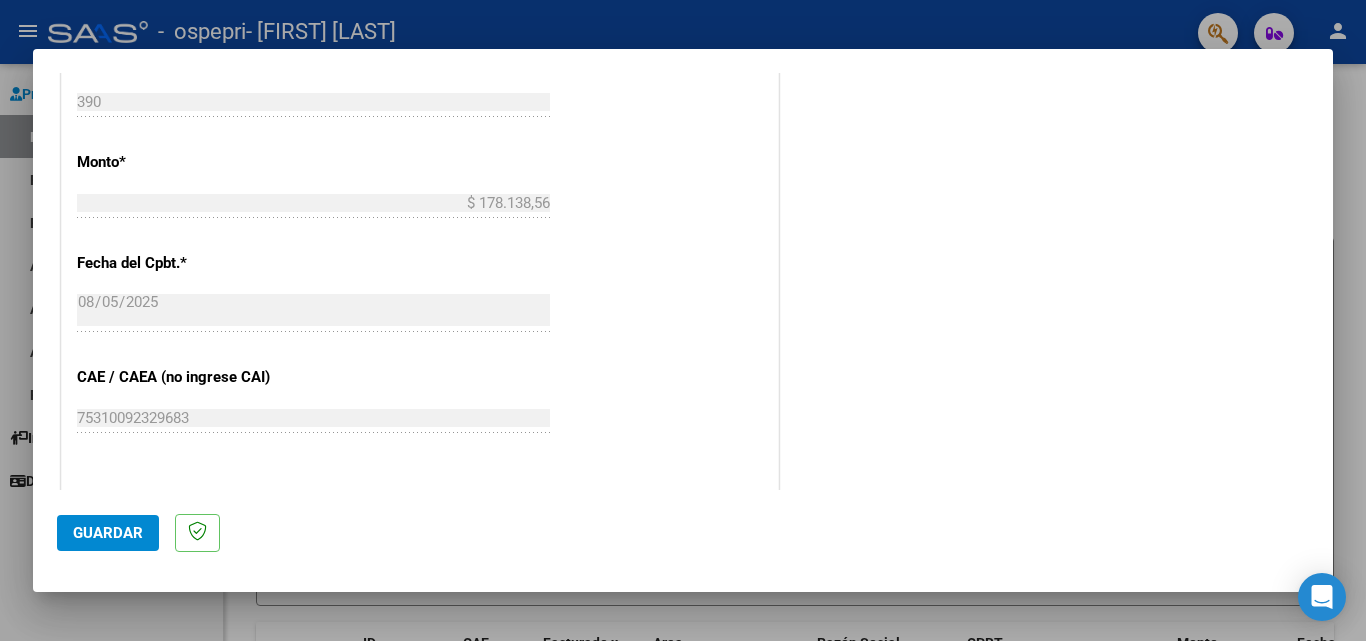 scroll, scrollTop: 1030, scrollLeft: 0, axis: vertical 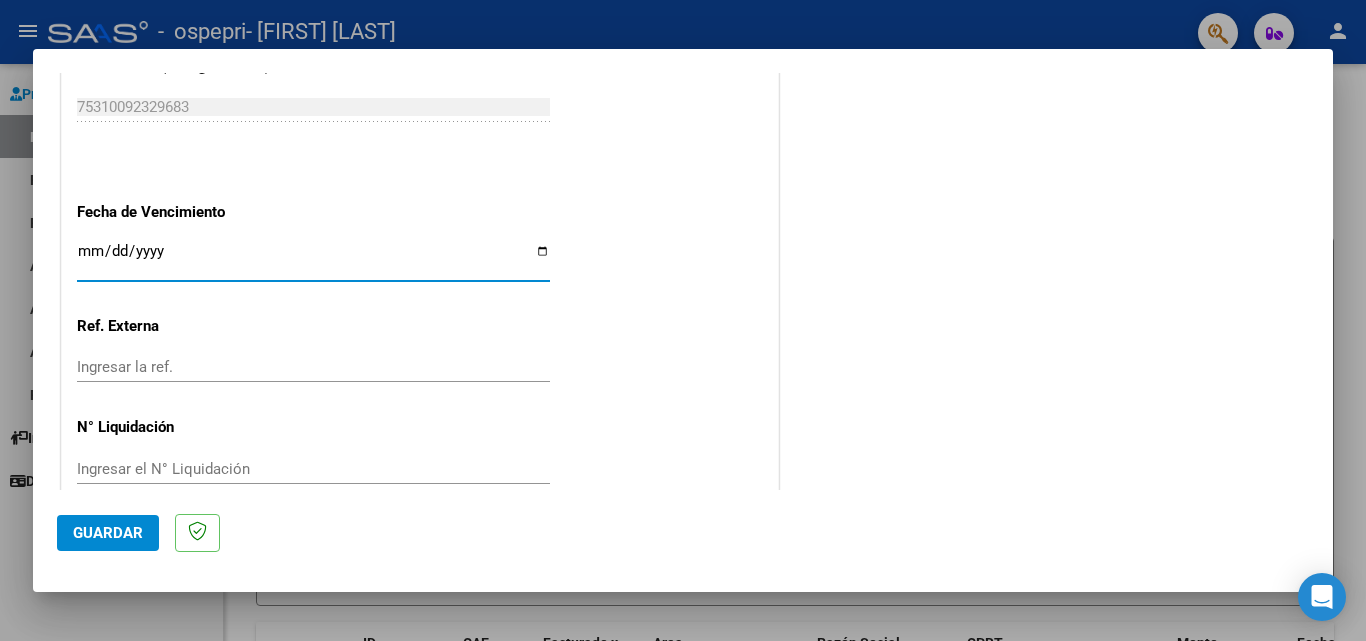 click on "Ingresar la fecha" at bounding box center [313, 259] 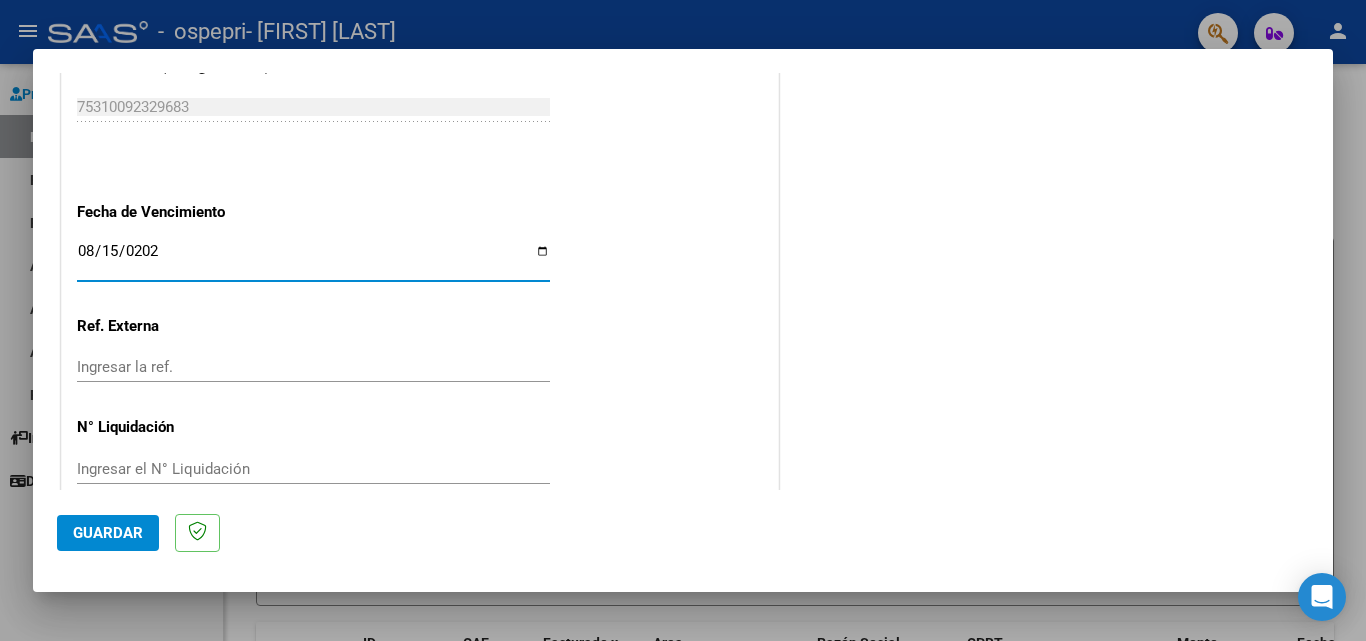 type on "2025-08-15" 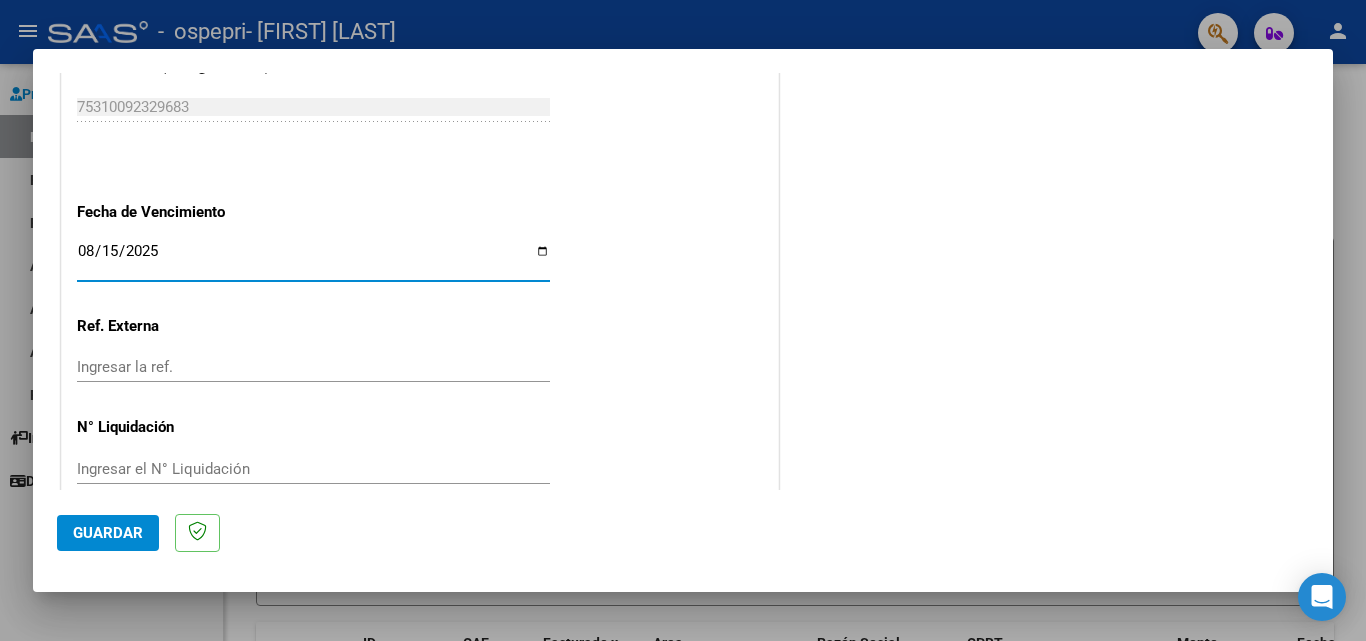 click on "Guardar" 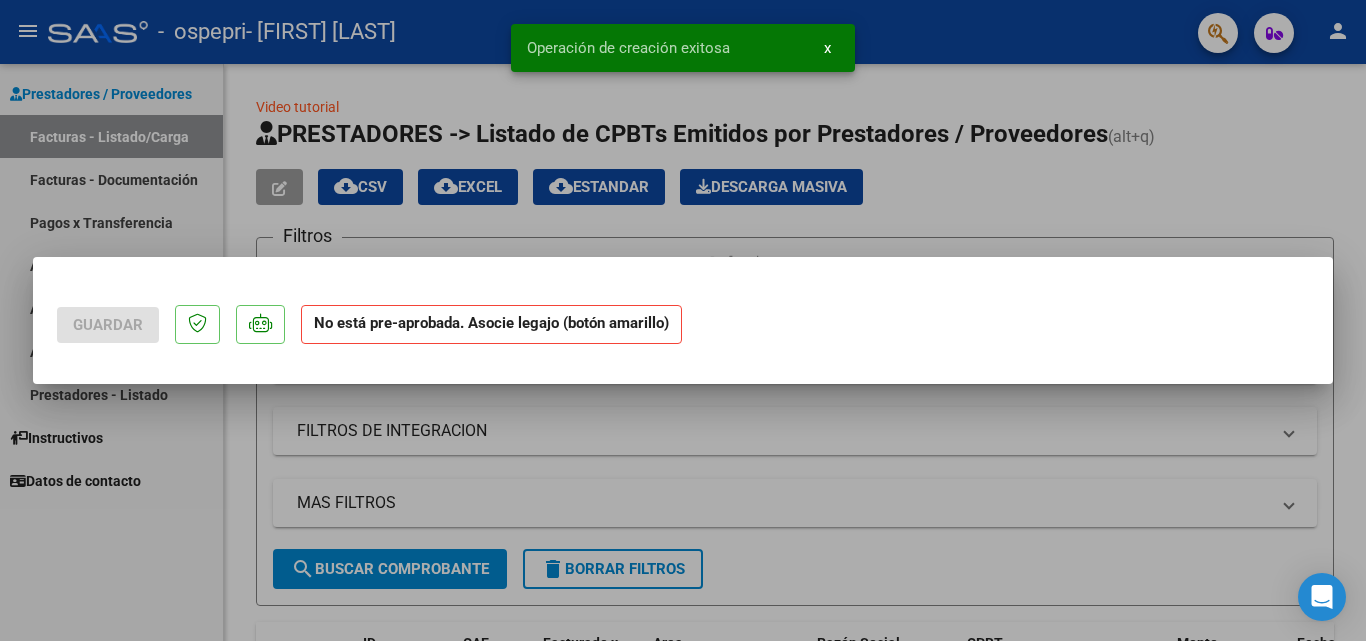 scroll, scrollTop: 0, scrollLeft: 0, axis: both 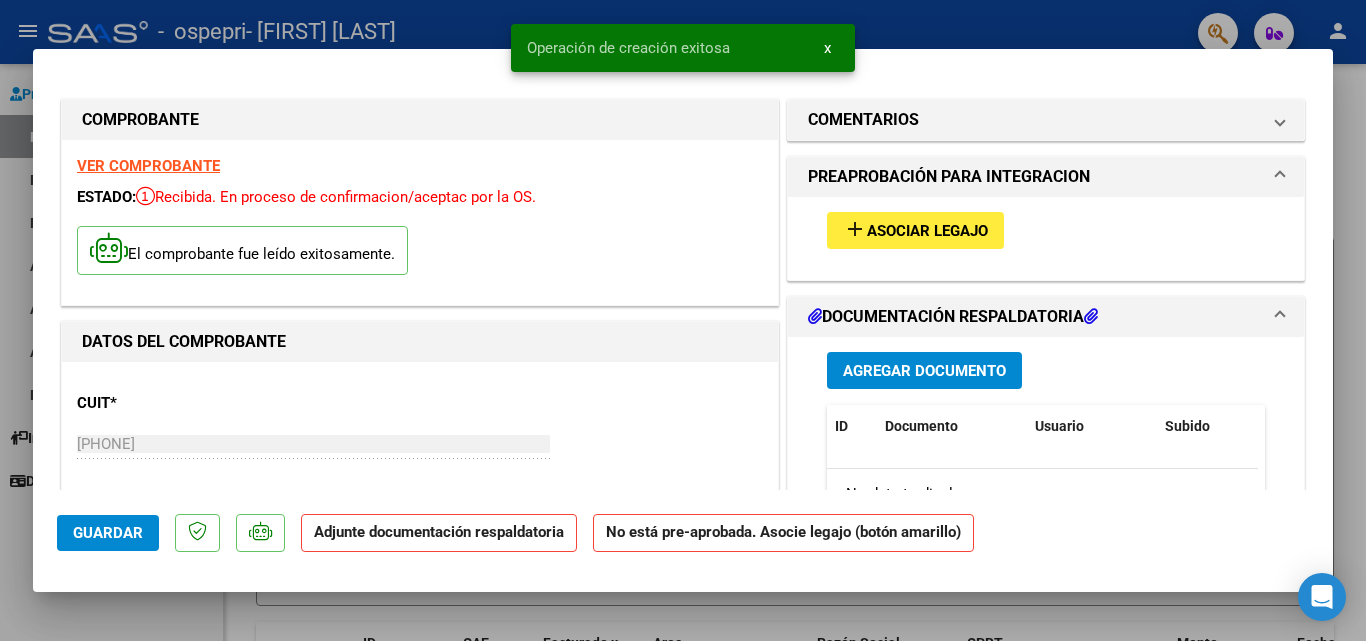 click on "Agregar Documento" at bounding box center (924, 371) 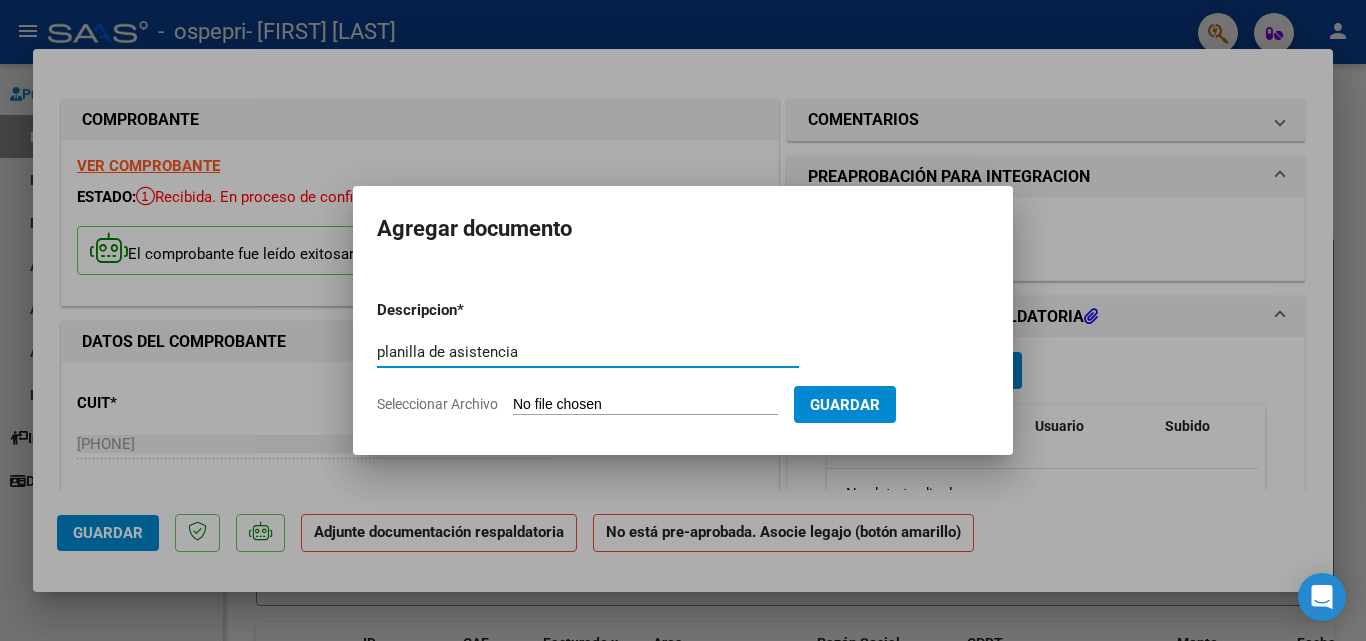 type on "planilla de asistencia" 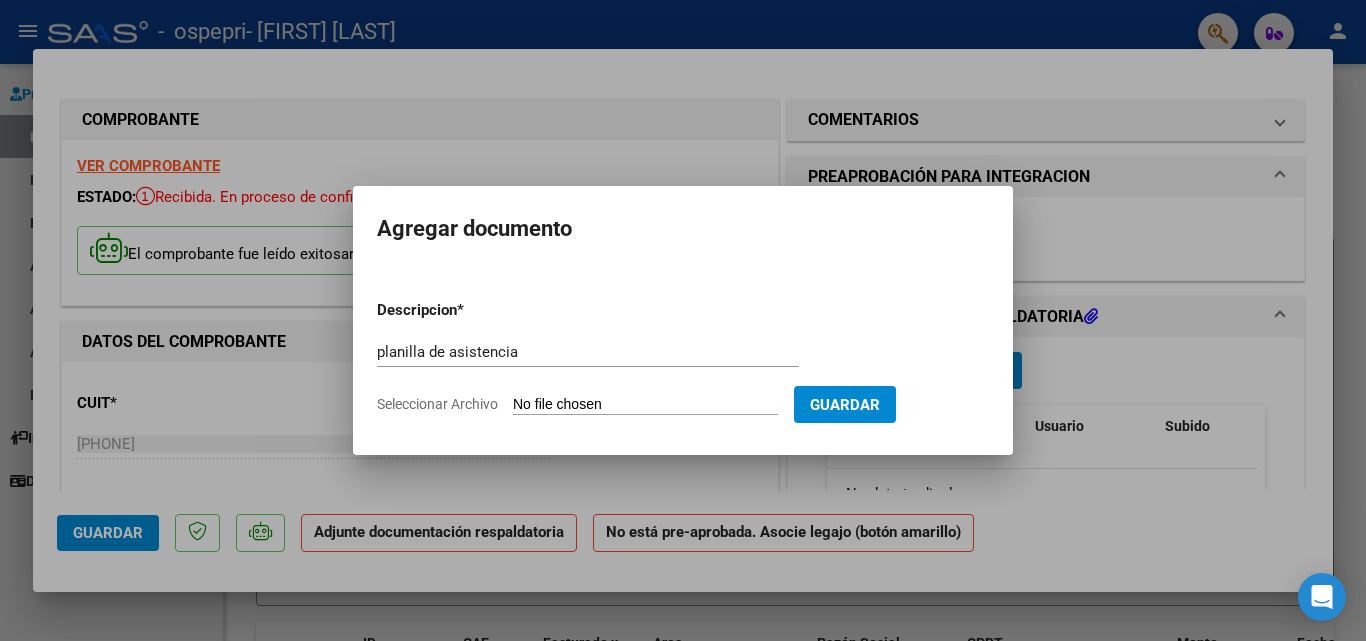 click on "Guardar" at bounding box center [845, 405] 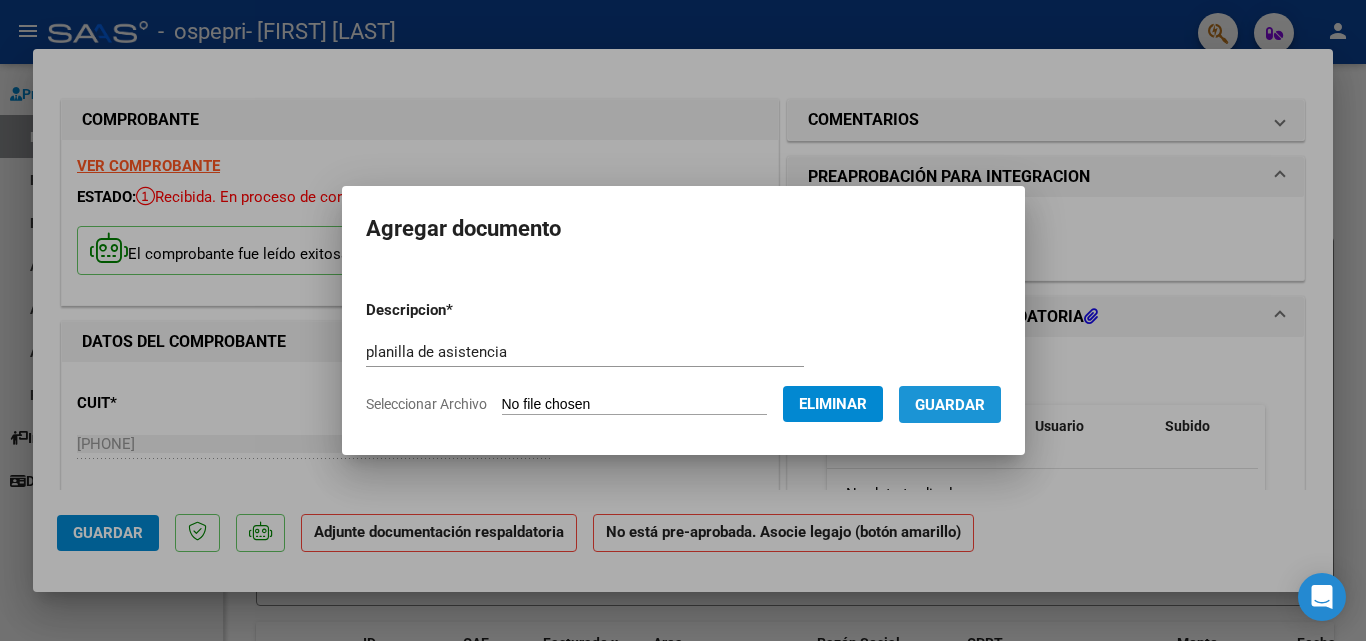 click on "Guardar" at bounding box center (950, 405) 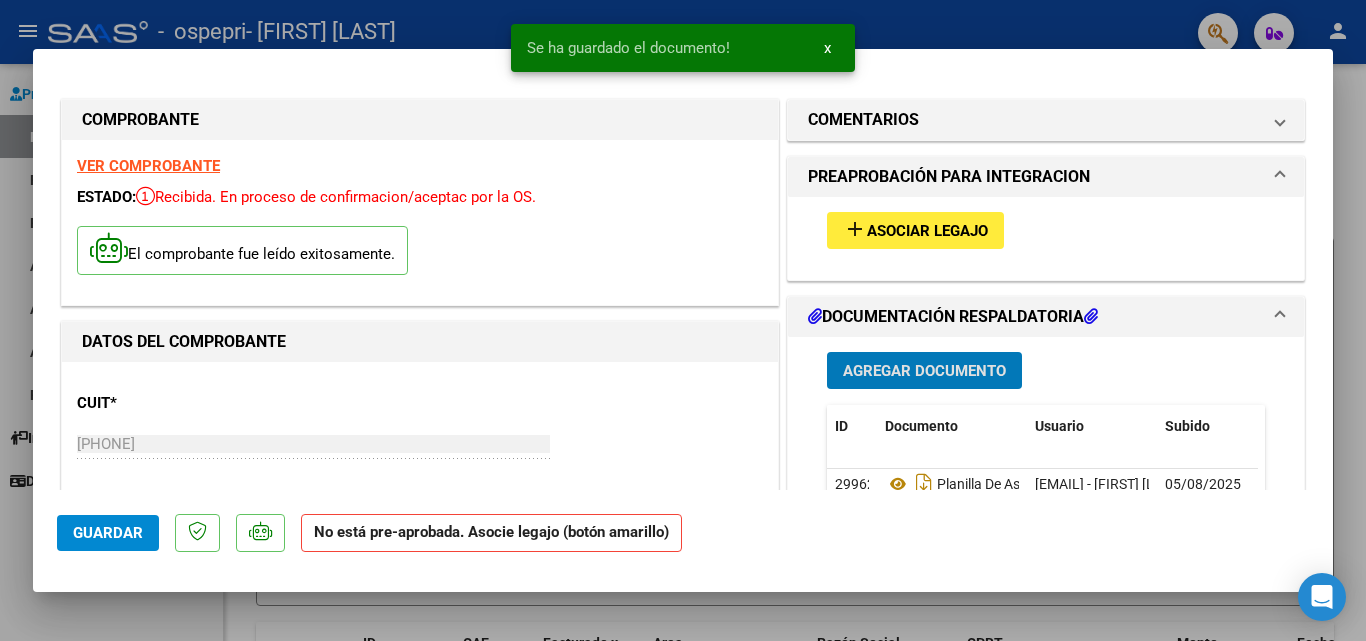 click on "add Asociar Legajo" at bounding box center [915, 230] 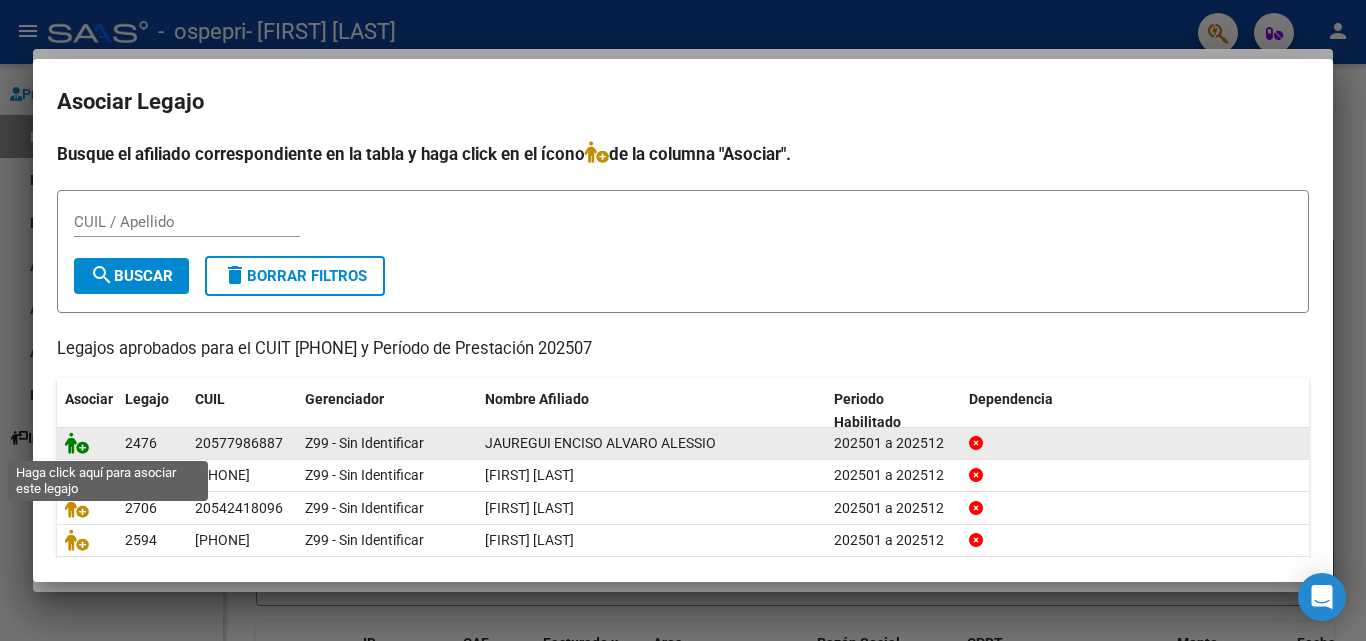 click 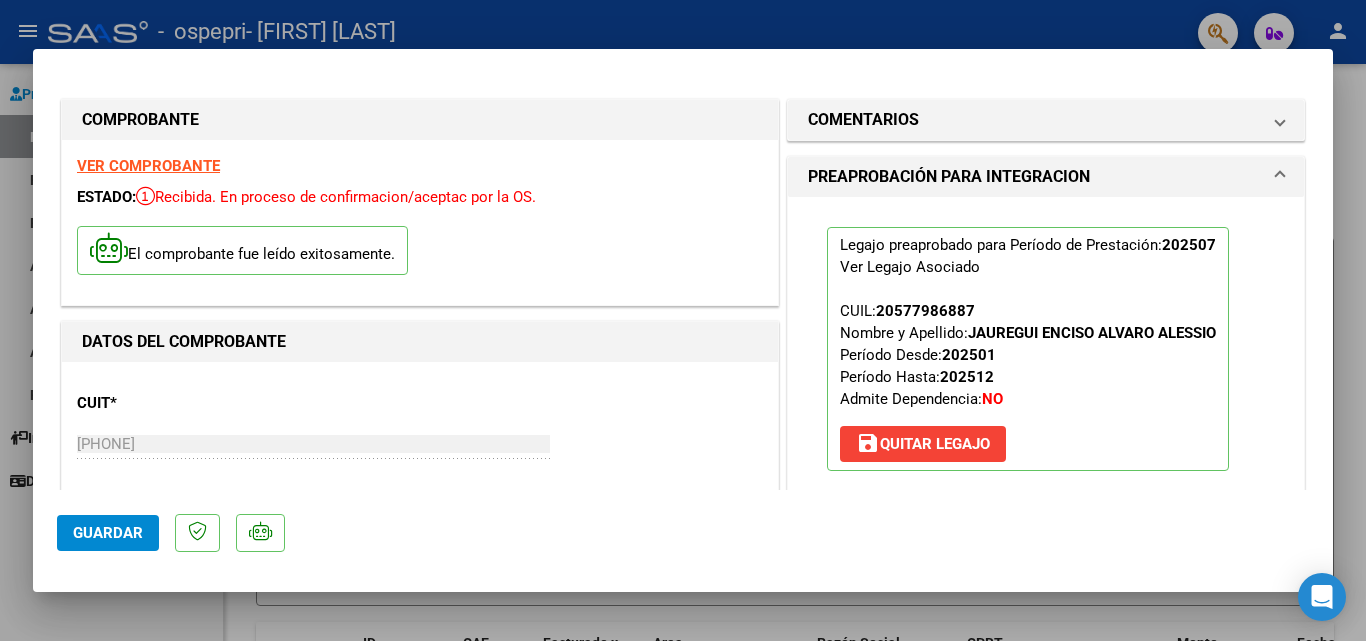 click on "Guardar" 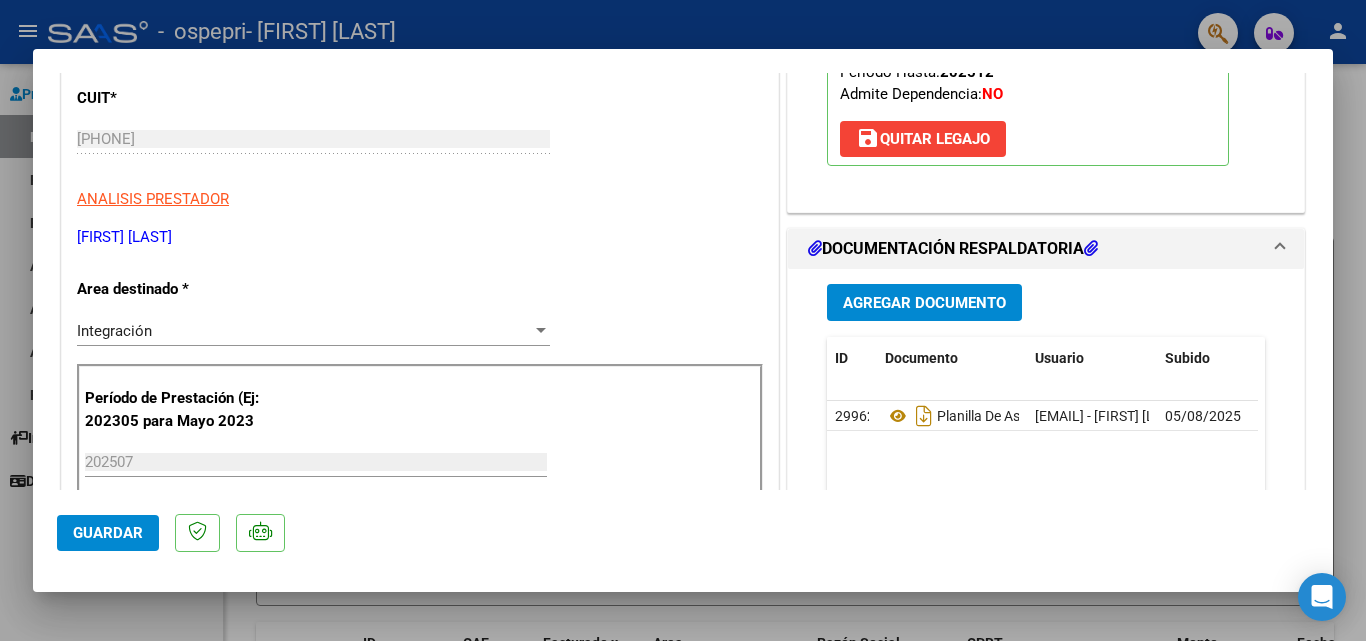 scroll, scrollTop: 197, scrollLeft: 0, axis: vertical 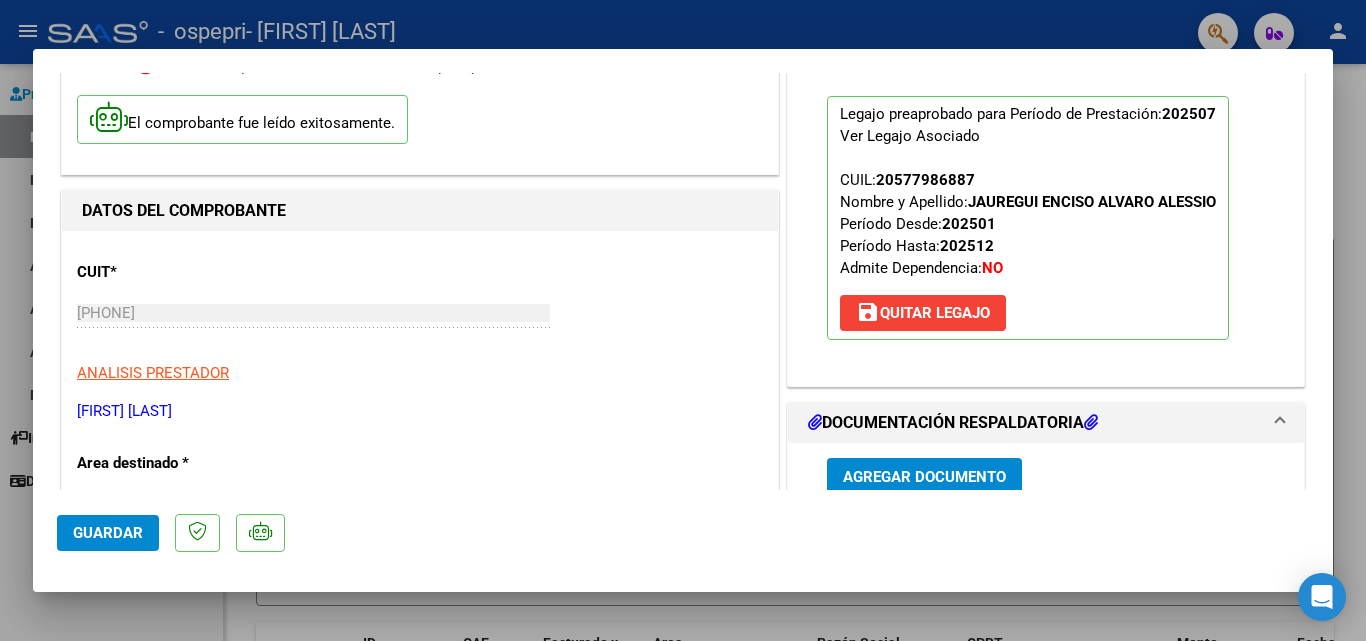 click on "Guardar" 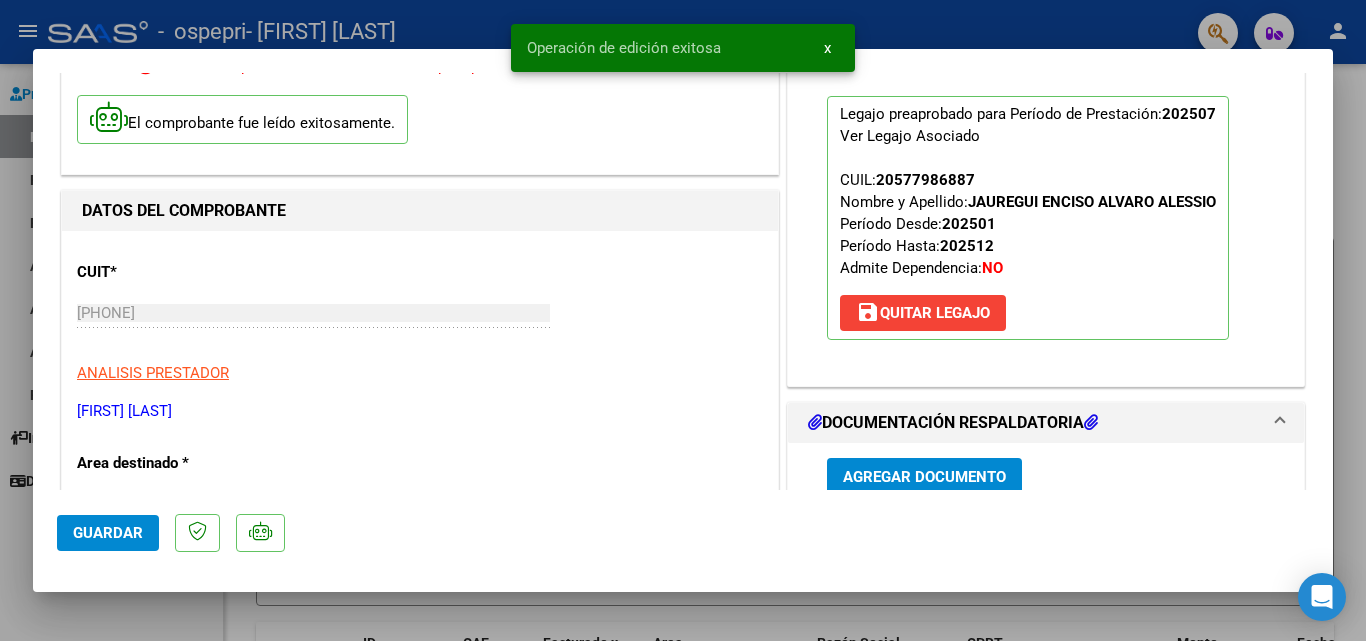click on "Guardar" 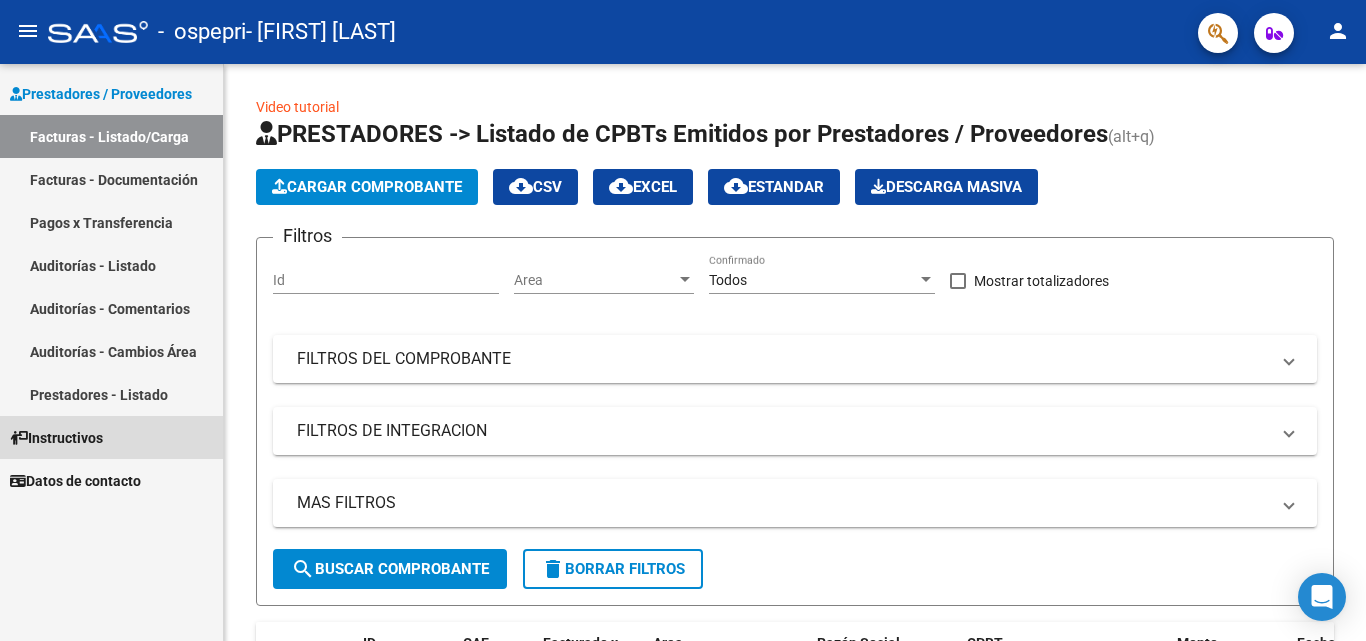 click on "Instructivos" at bounding box center [56, 438] 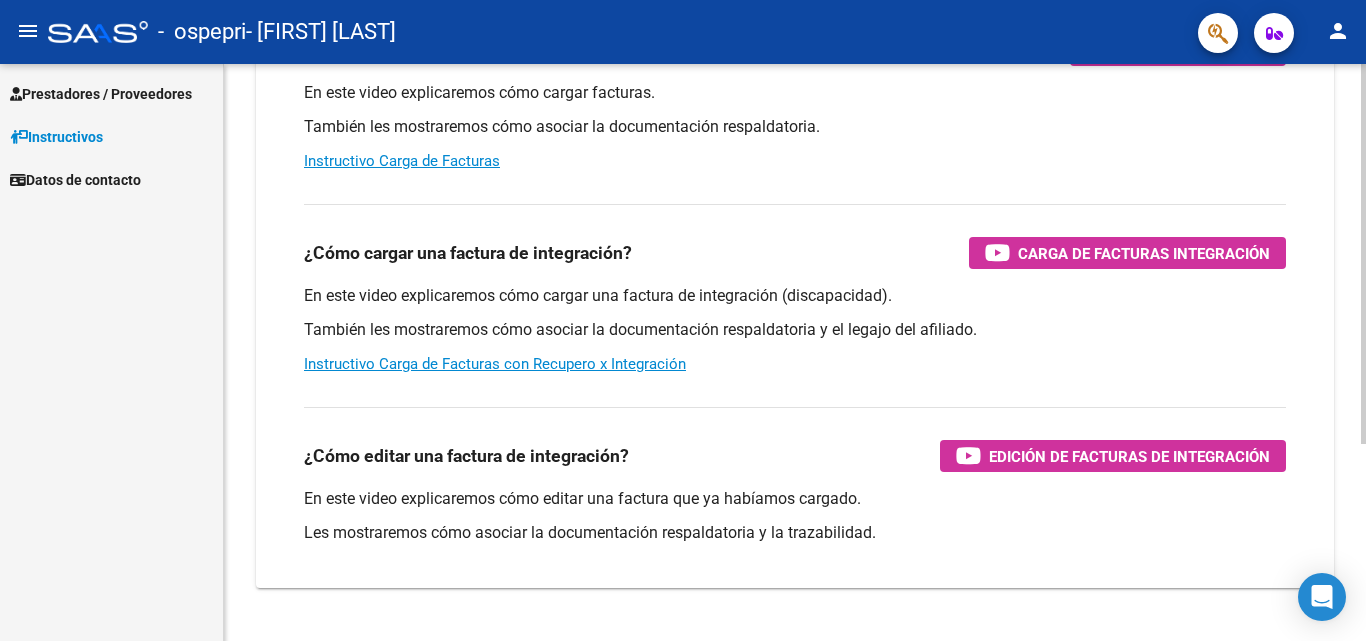 scroll, scrollTop: 261, scrollLeft: 0, axis: vertical 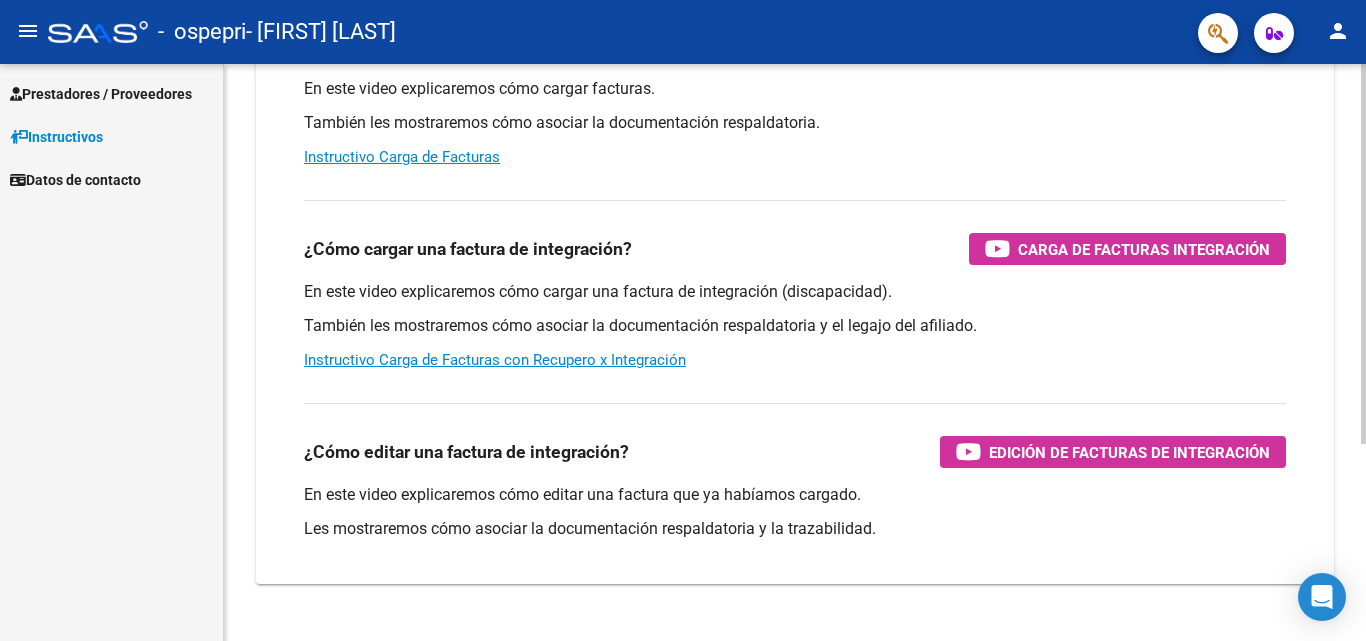 click 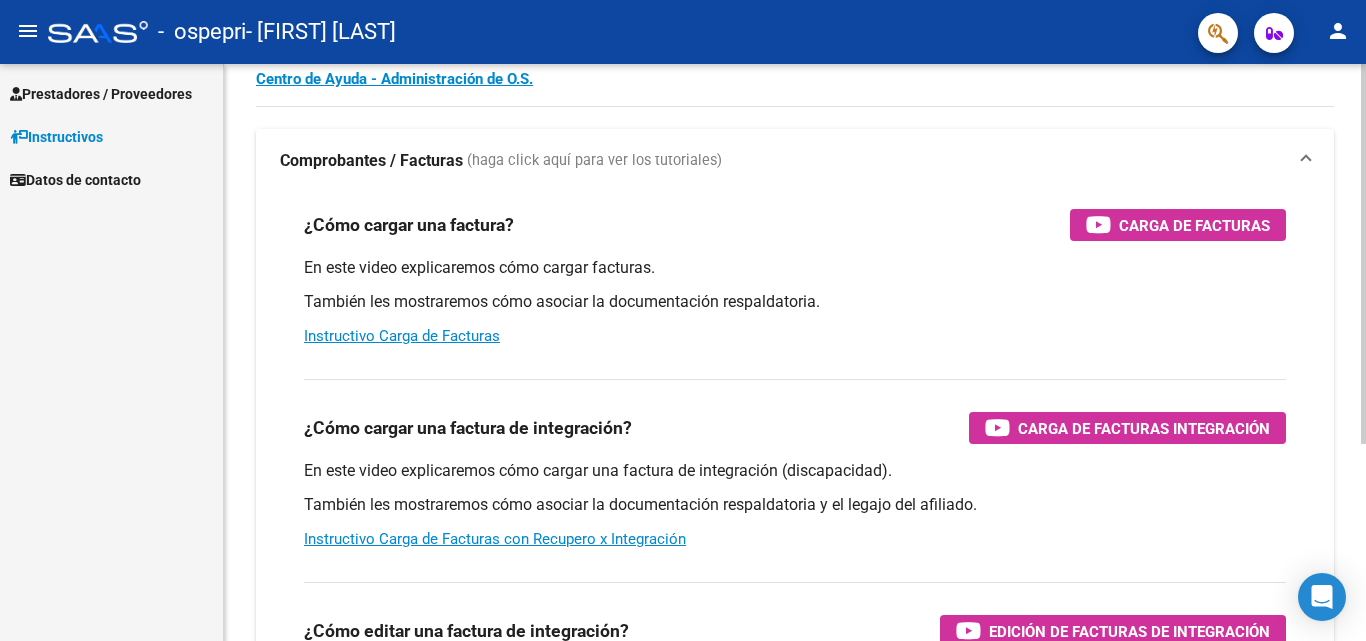 click on "Instructivos y Video Tutoriales SAAS Centro de Ayuda - Administración de O.S. Comprobantes / Facturas     (haga click aquí para ver los tutoriales) ¿Cómo cargar una factura?    Carga de Facturas En este video explicaremos cómo cargar facturas. También les mostraremos cómo asociar la documentación respaldatoria. Instructivo Carga de Facturas ¿Cómo cargar una factura de integración?    Carga de Facturas Integración En este video explicaremos cómo cargar una factura de integración (discapacidad). También les mostraremos cómo asociar la documentación respaldatoria y el legajo del afiliado. Instructivo Carga de Facturas con Recupero x Integración ¿Cómo editar una factura de integración?    Edición de Facturas de integración En este video explicaremos cómo editar una factura que ya habíamos cargado. Les mostraremos cómo asociar la documentación respaldatoria y la trazabilidad." 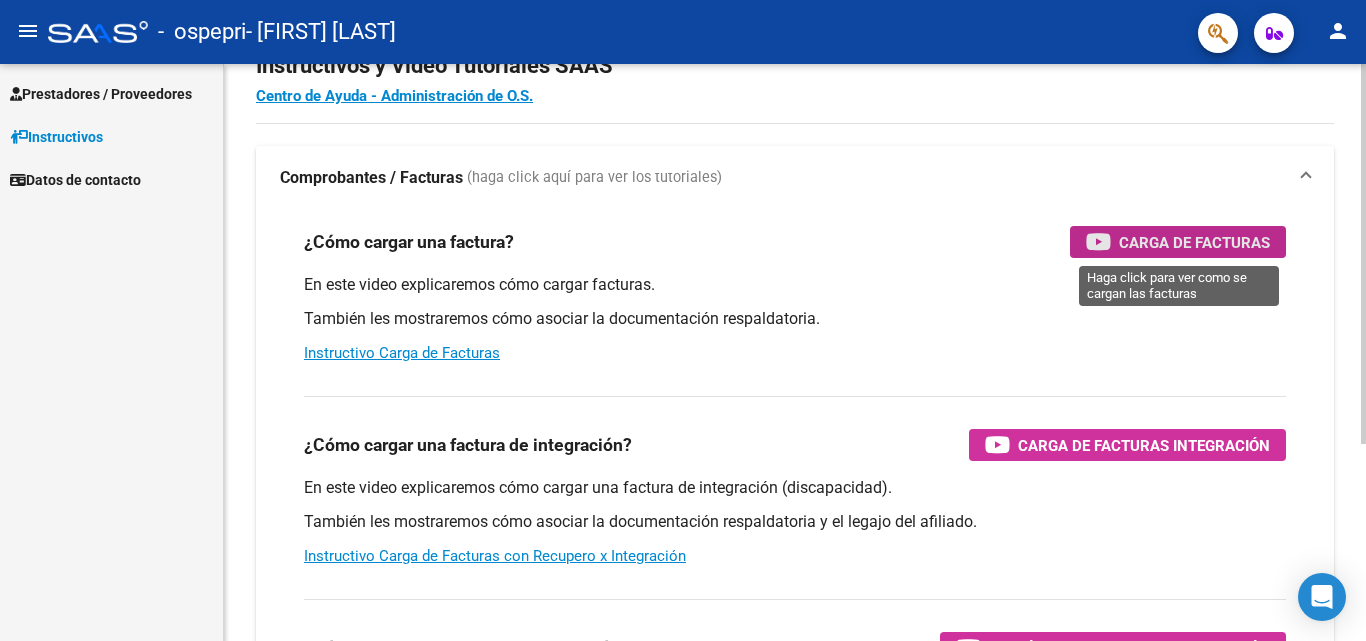 click on "Carga de Facturas" at bounding box center (1194, 242) 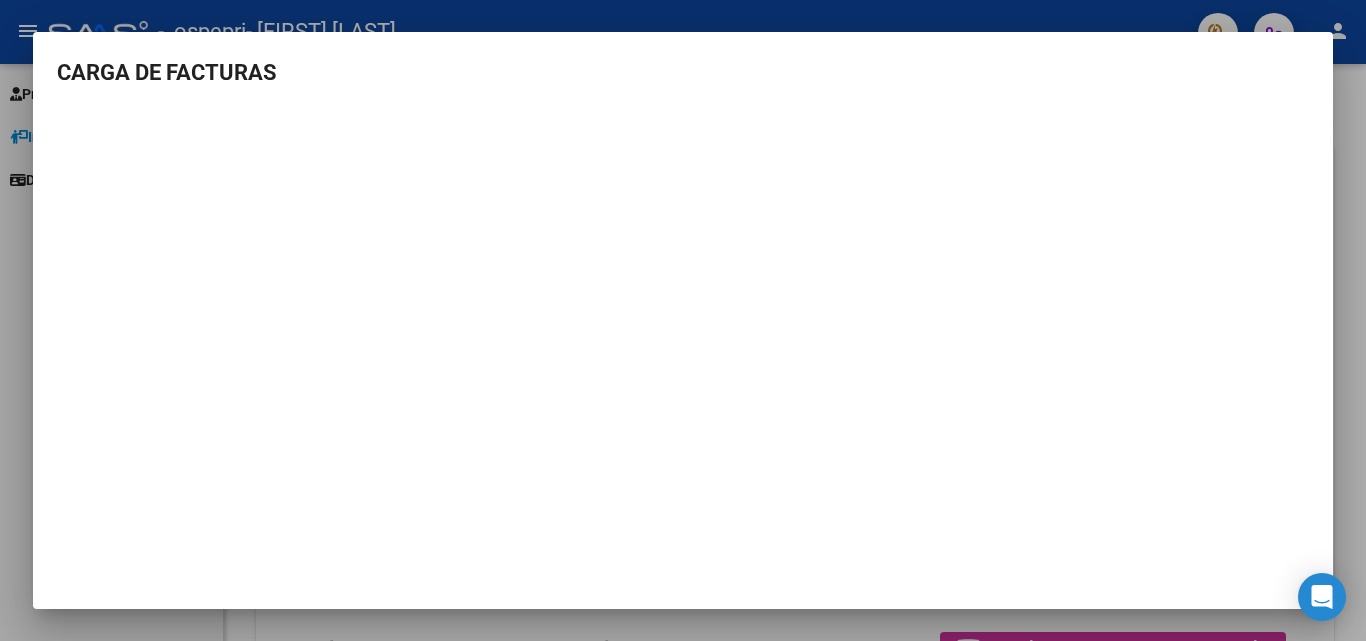 click on "CARGA DE FACTURAS" at bounding box center (683, 309) 